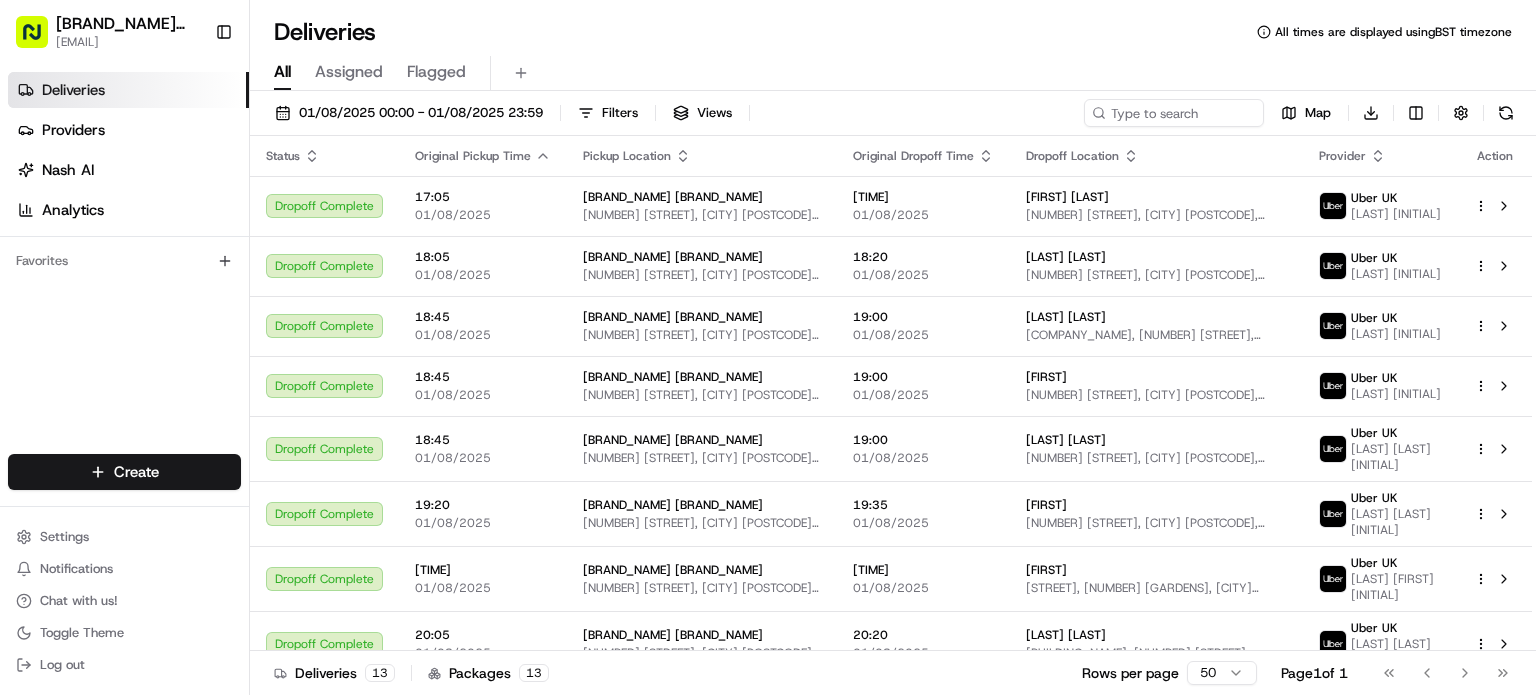 scroll, scrollTop: 0, scrollLeft: 0, axis: both 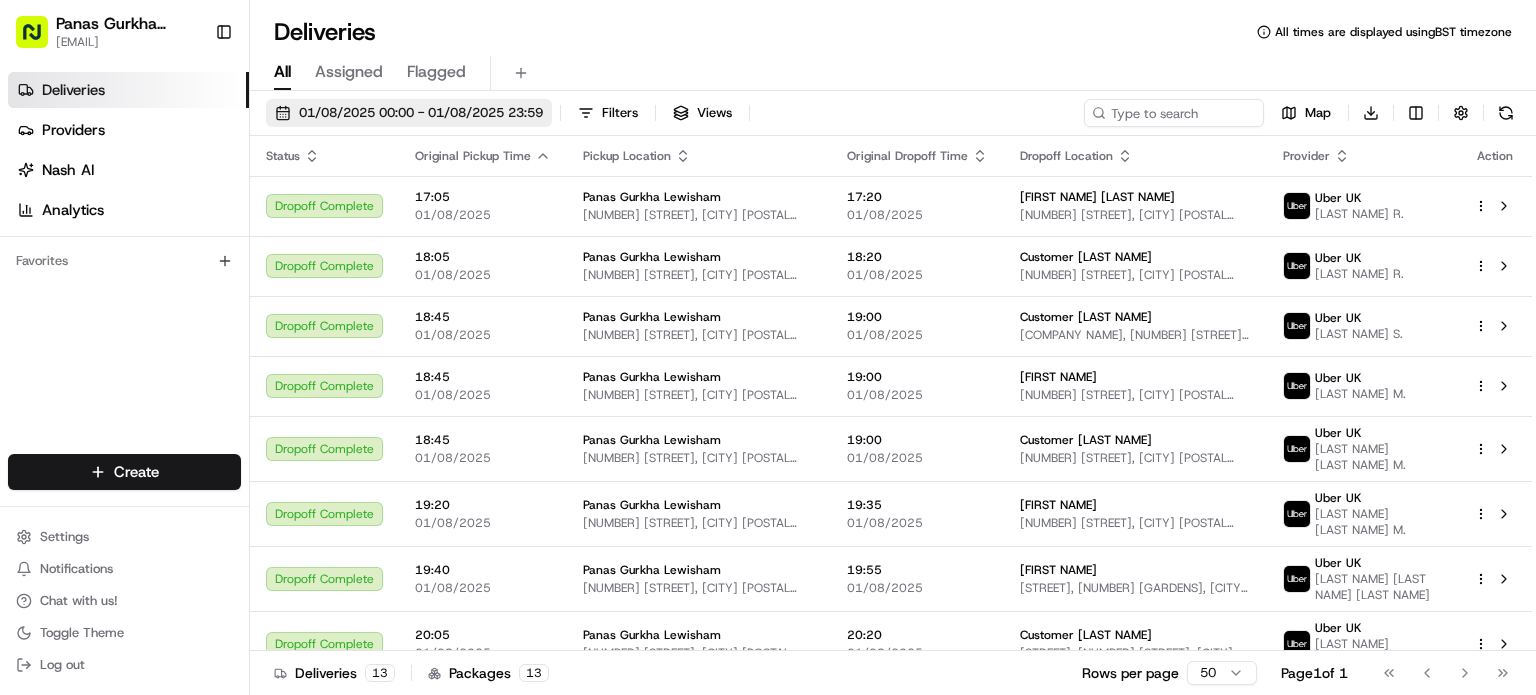 click on "01/08/2025 00:00 - 01/08/2025 23:59" at bounding box center [421, 113] 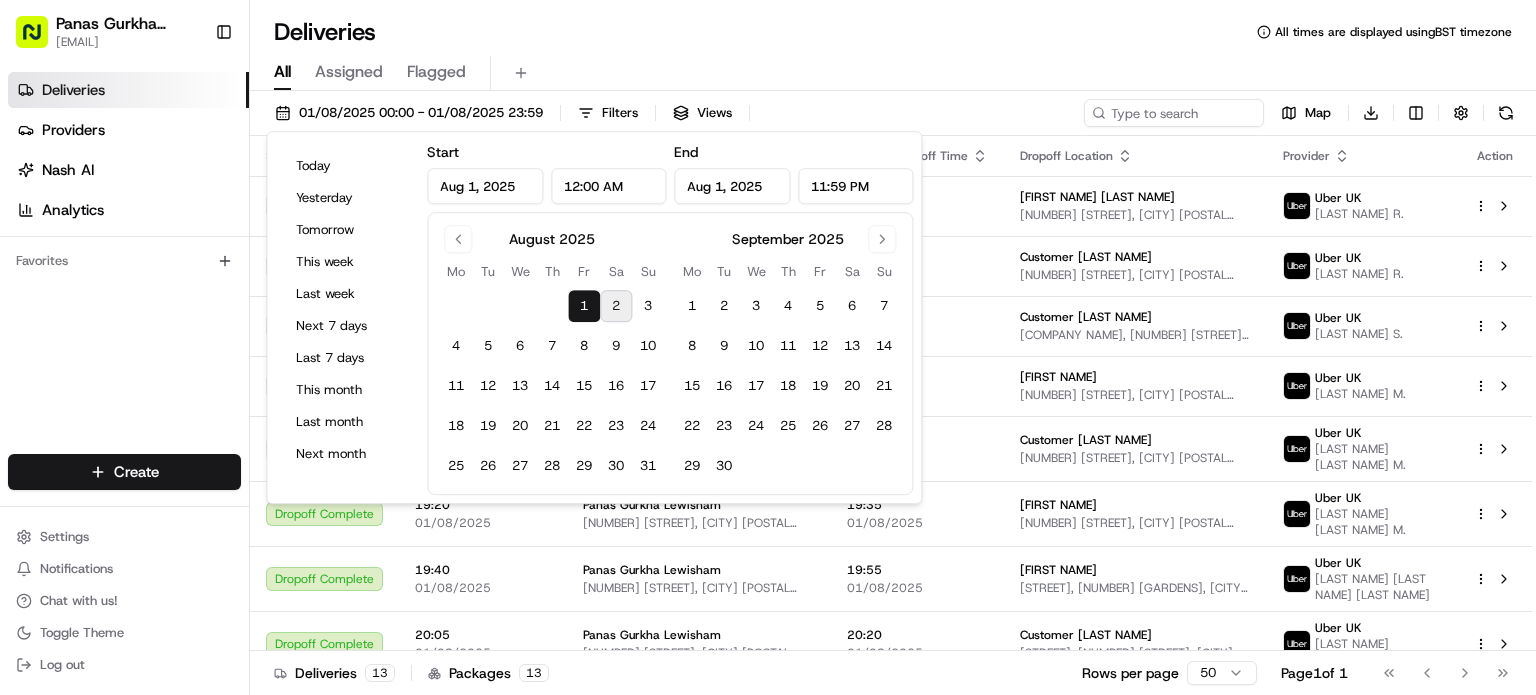 click on "2" at bounding box center [616, 306] 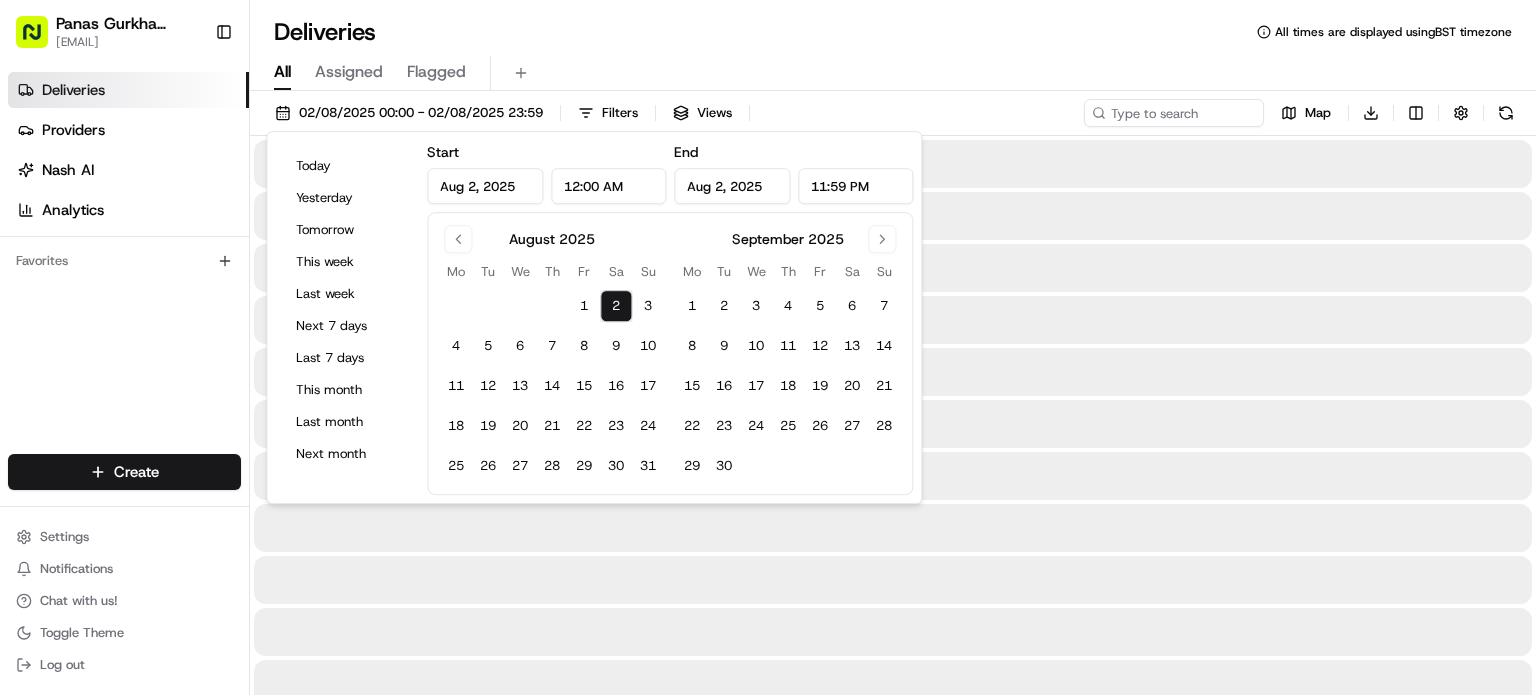 click on "2" at bounding box center [616, 306] 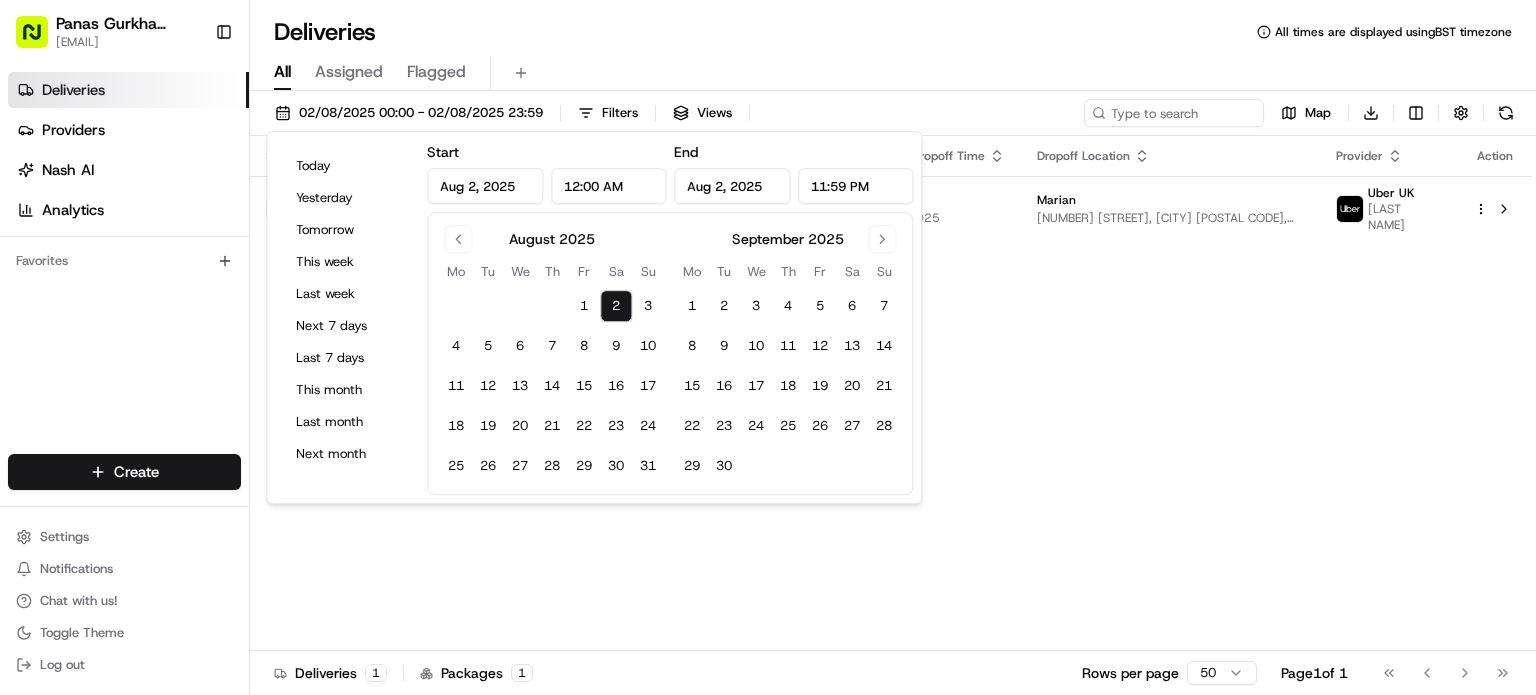 click on "Status Original Pickup Time Pickup Location Original Dropoff Time Dropoff Location Provider Action Pickup Enroute [TIME] [DATE] [LAST NAME] [CITY] [NUMBER] [STREET], [CITY] [POSTAL CODE], [COUNTRY] [TIME] [DATE] [LAST NAME] [NUMBER] [STREET], [CITY] [POSTAL CODE], [COUNTRY] [COMPANY NAME] [LAST NAME]" at bounding box center (891, 393) 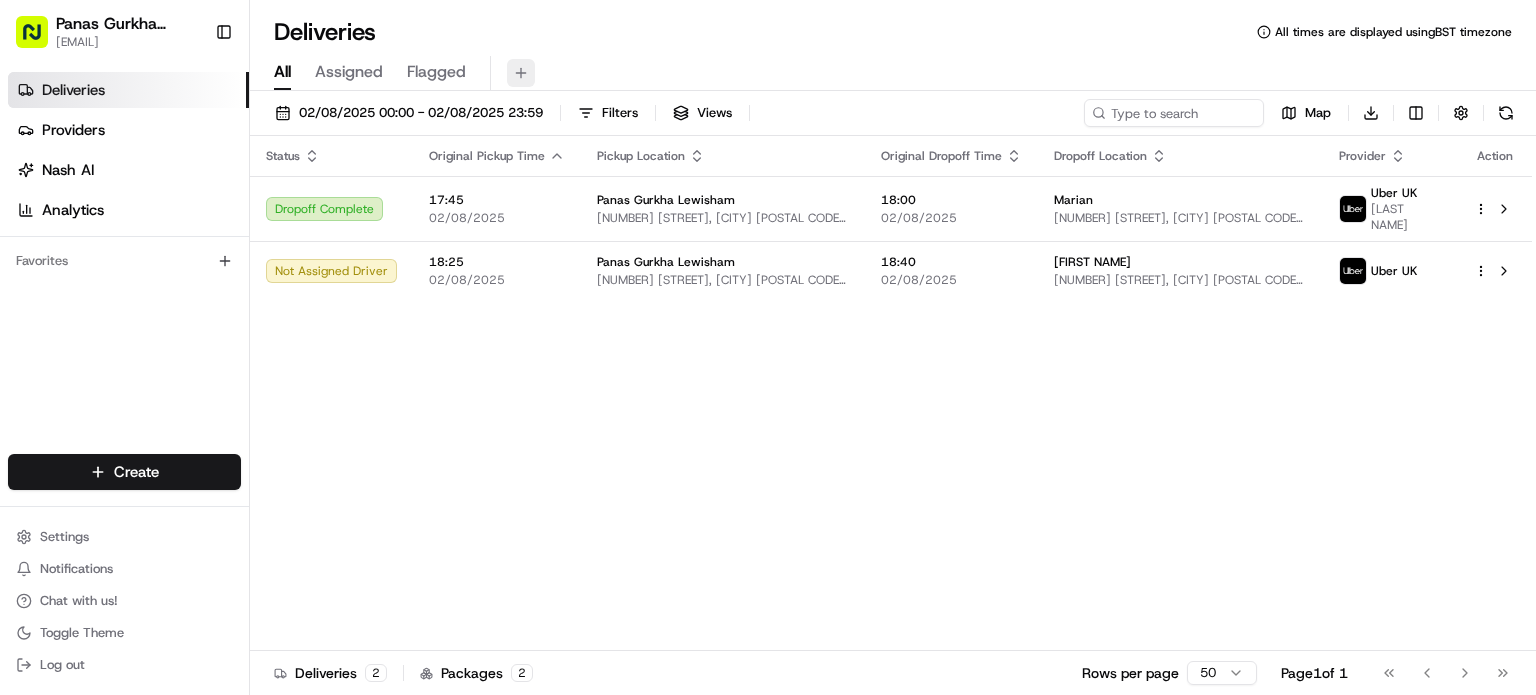 click at bounding box center [521, 73] 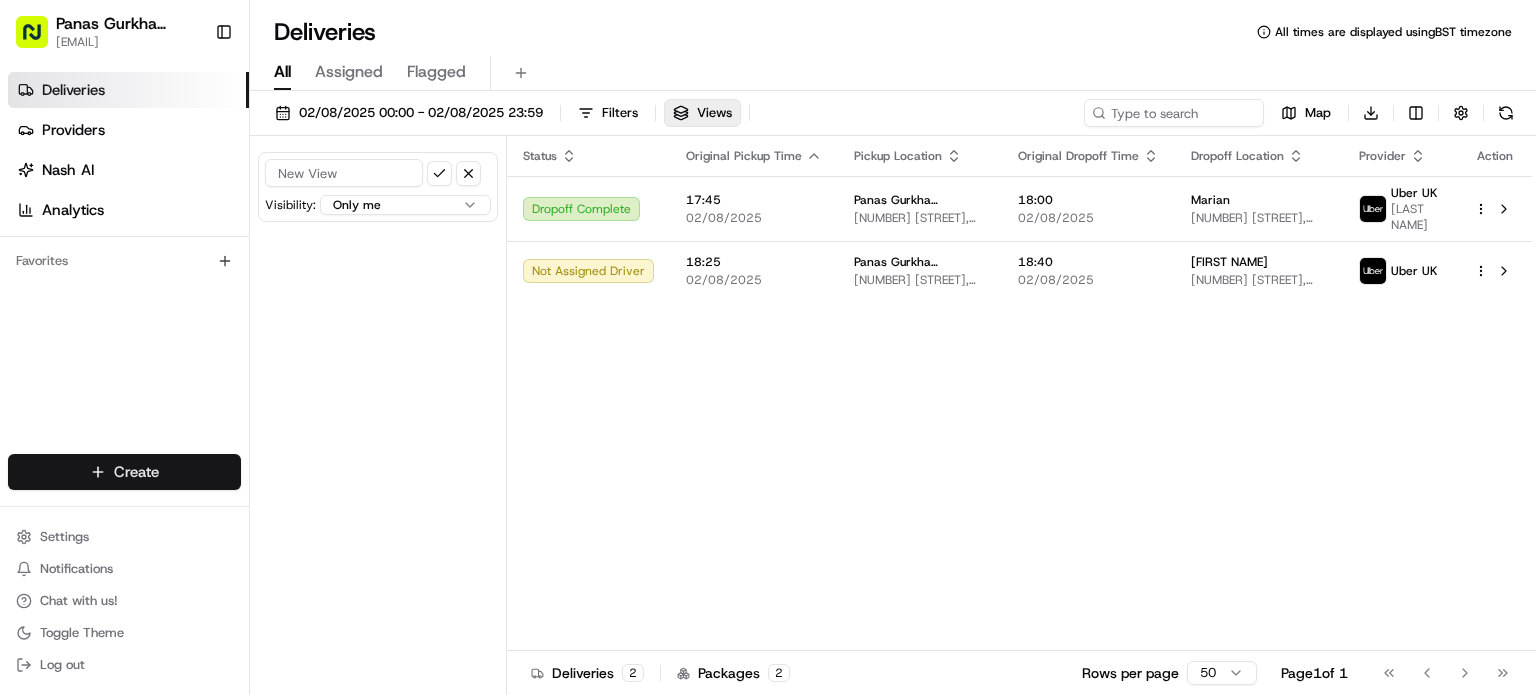 click on "Status Original Pickup Time Pickup Location Original Dropoff Time Dropoff Location Provider Action Dropoff Complete [TIME] [DATE] [LAST NAME] [NUMBER] [STREET], [CITY] [POSTAL CODE], [COUNTRY] [TIME] [DATE] [LAST NAME] [NUMBER] [STREET], [CITY] [POSTAL CODE], [COUNTRY] [COMPANY NAME] [LAST NAME] Not Assigned Driver [TIME] [DATE]" at bounding box center [768, 347] 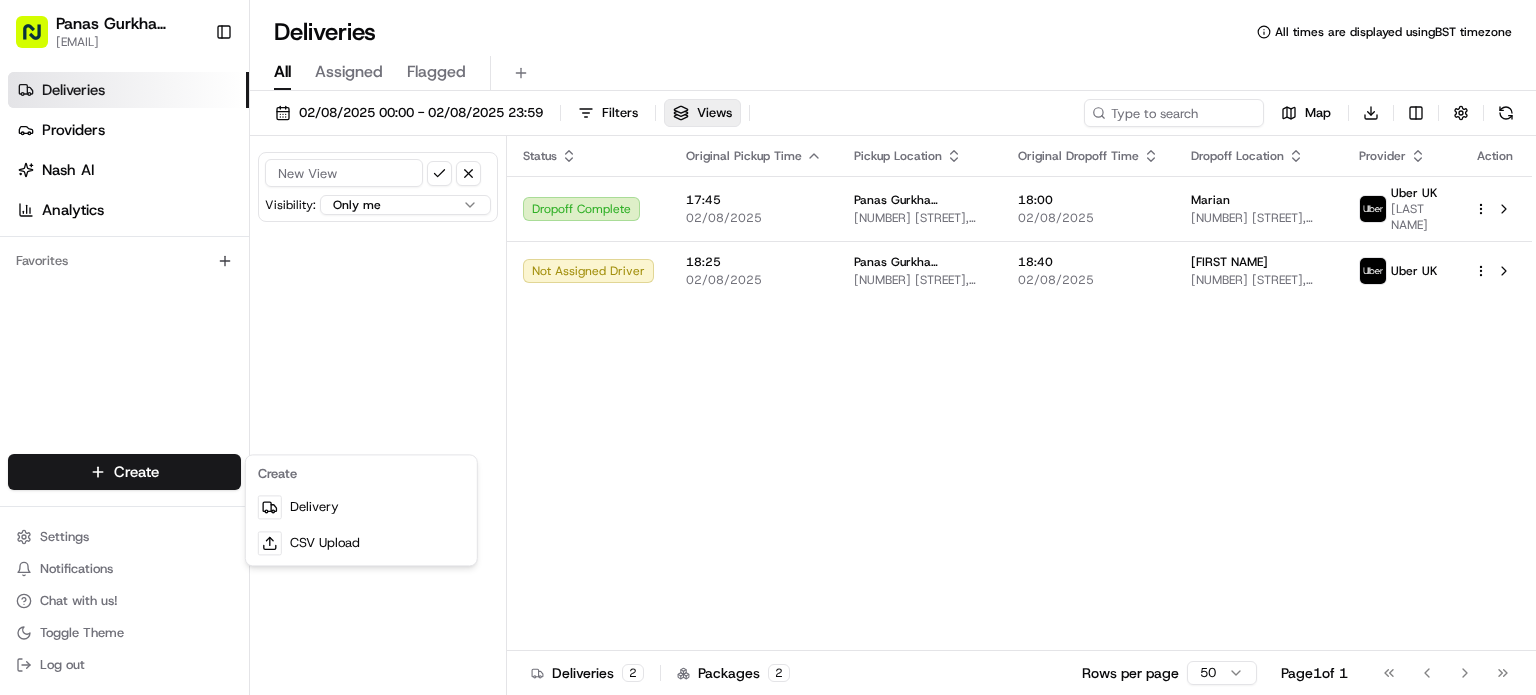click on "Status Original Pickup Time Pickup Location Original Dropoff Time Dropoff Location Provider Action Dropoff Complete [TIME] [DATE] [LAST NAME] [NUMBER] [STREET], [CITY] [POSTAL CODE], [COUNTRY] [TIME] [DATE] [LAST NAME] [NUMBER] [STREET], [CITY] [POSTAL CODE], [COUNTRY] [COMPANY NAME] [LAST NAME] Not Assigned Driver [TIME] [DATE]" at bounding box center [768, 347] 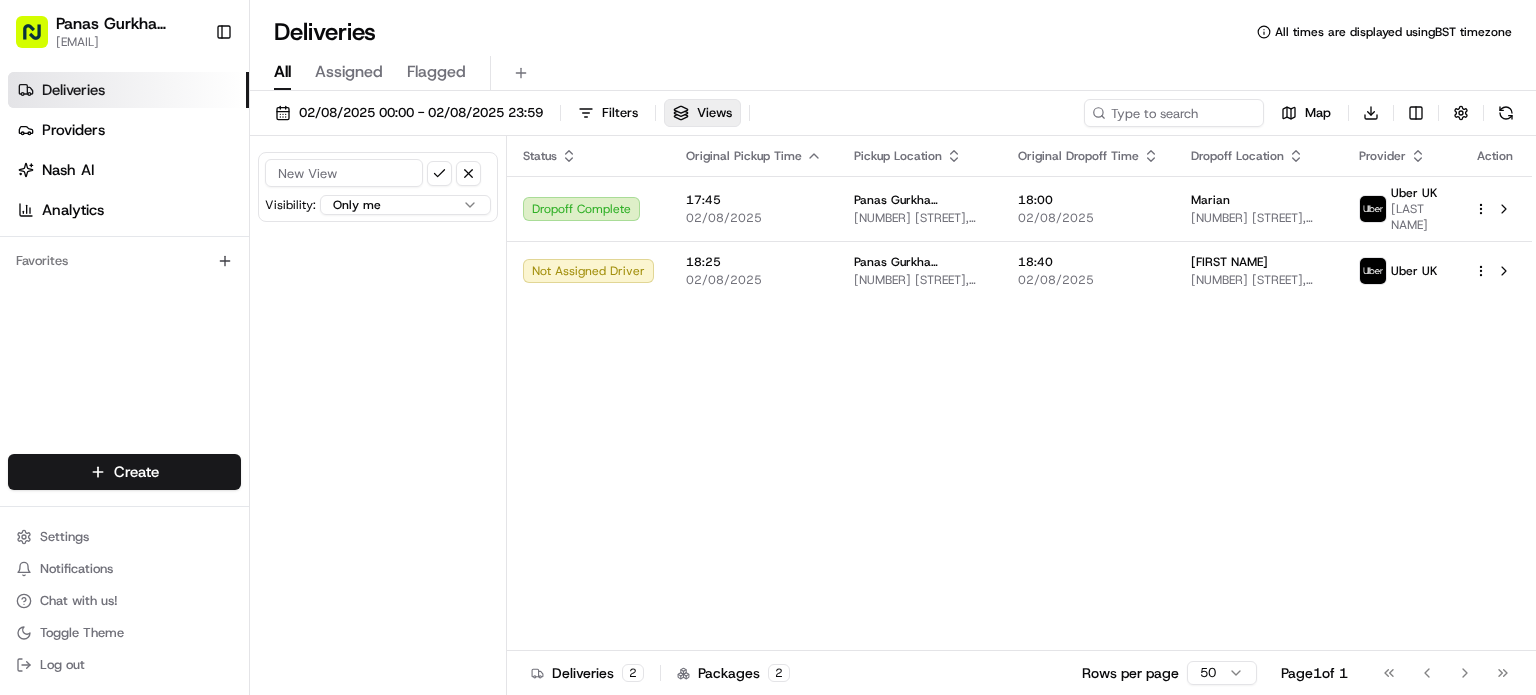 click at bounding box center (468, 173) 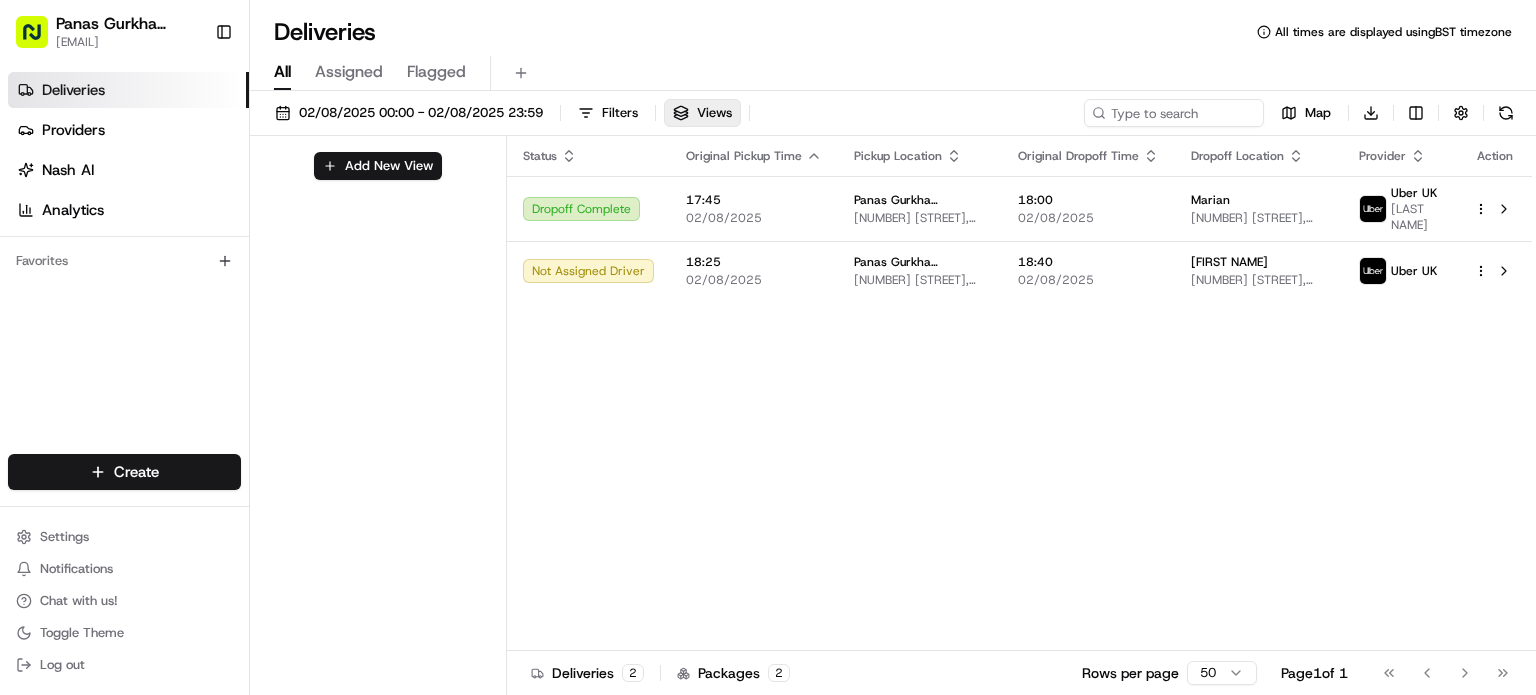 click on "Status Original Pickup Time Pickup Location Original Dropoff Time Dropoff Location Provider Action Dropoff Complete [TIME] [DATE] [LAST NAME] [NUMBER] [STREET], [CITY] [POSTAL CODE], [COUNTRY] [TIME] [DATE] [LAST NAME] [NUMBER] [STREET], [CITY] [POSTAL CODE], [COUNTRY] [COMPANY NAME] [LAST NAME] Not Assigned Driver [TIME] [DATE] [LAST NAME] [NUMBER] [STREET], [CITY] [POSTAL CODE], [COUNTRY] [TIME] [DATE] [LAST NAME] [NUMBER] [STREET], [CITY] [POSTAL CODE], [COUNTRY] [COMPANY NAME] [LAST NAME]" at bounding box center (1019, 393) 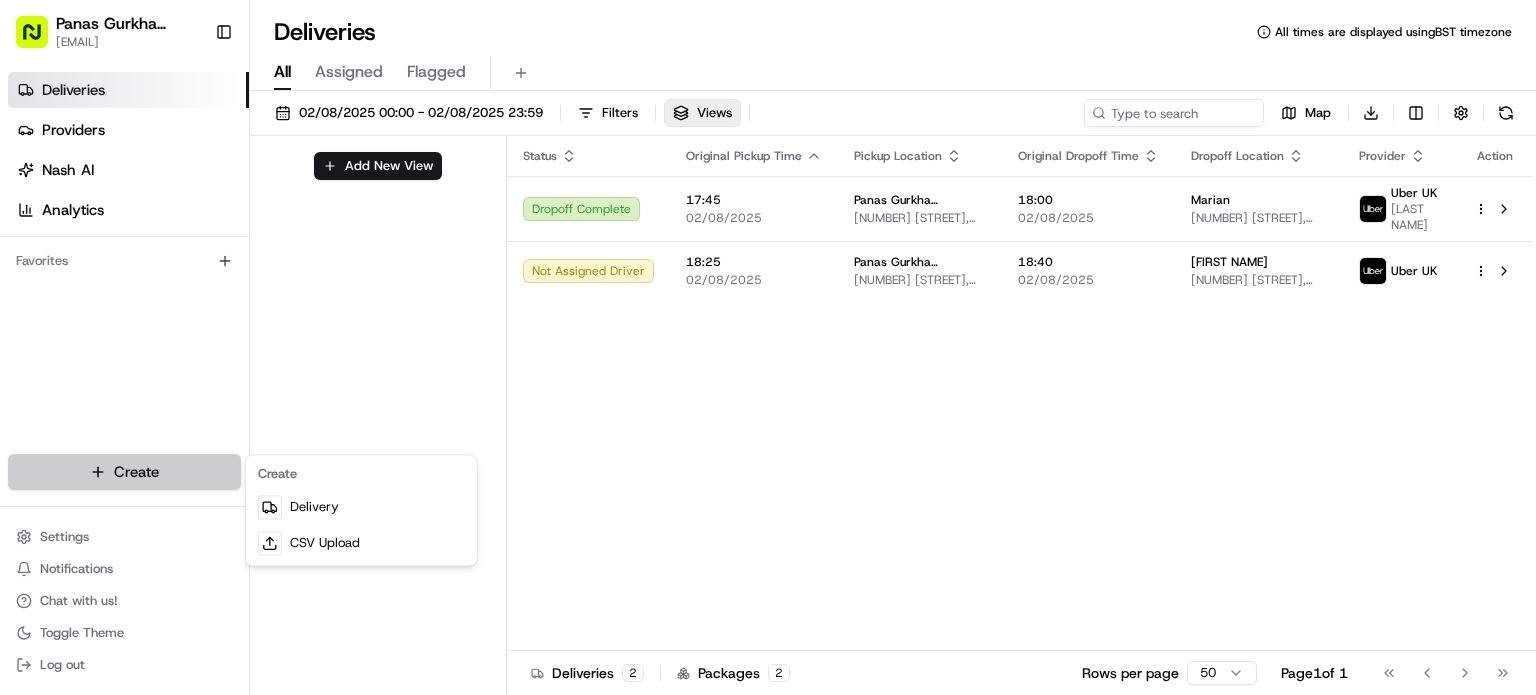 click on "Status Original Pickup Time Pickup Location Original Dropoff Time Dropoff Location Provider Action Dropoff Complete [TIME] [DATE] [LAST NAME] [NUMBER] [STREET], [CITY] [POSTAL CODE], [COUNTRY] [TIME] [DATE] [LAST NAME] [NUMBER] [STREET], [CITY] [POSTAL CODE], [COUNTRY] [COMPANY NAME] [LAST NAME] Not Assigned Driver [TIME] [DATE] [LAST NAME] [NUMBER] [STREET], [CITY] [POSTAL CODE], [COUNTRY] [TIME] [DATE] [NUMBER]" at bounding box center [768, 347] 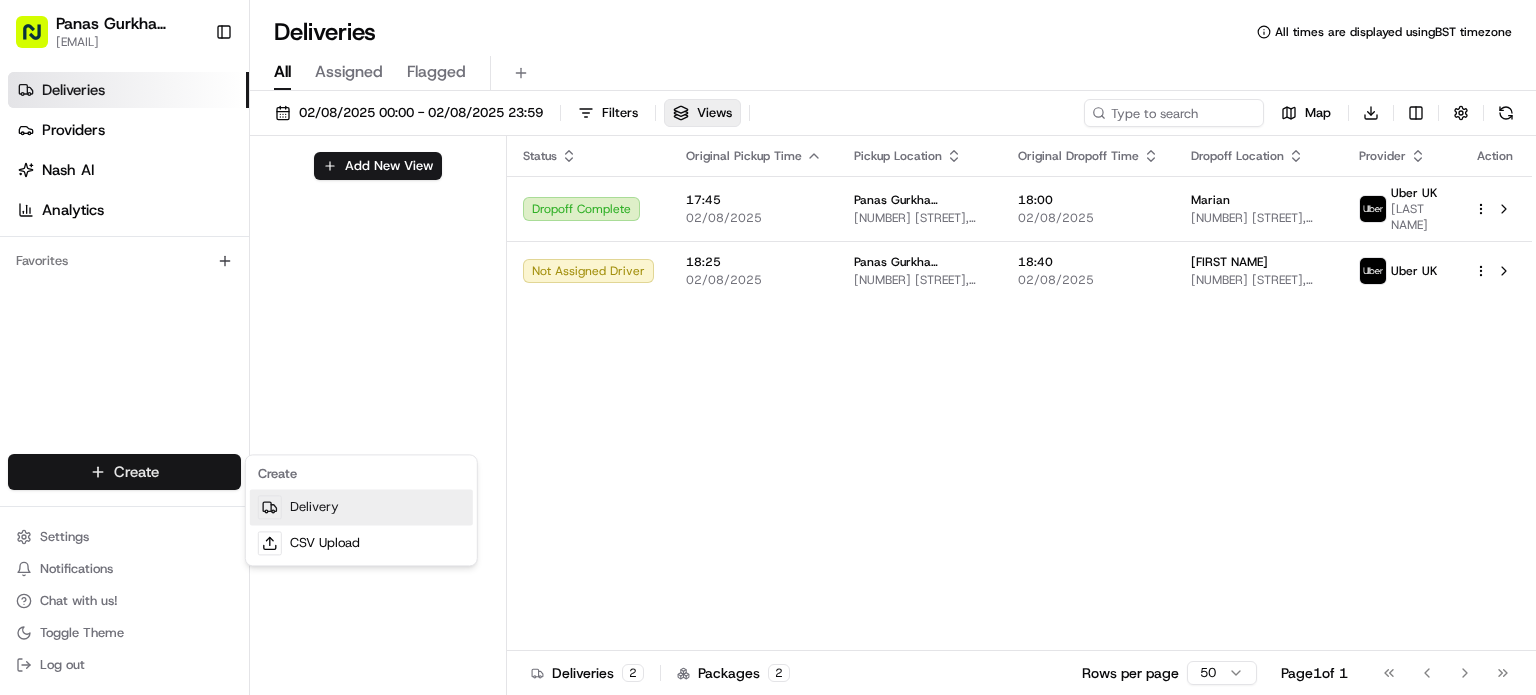 click on "Delivery" at bounding box center [361, 507] 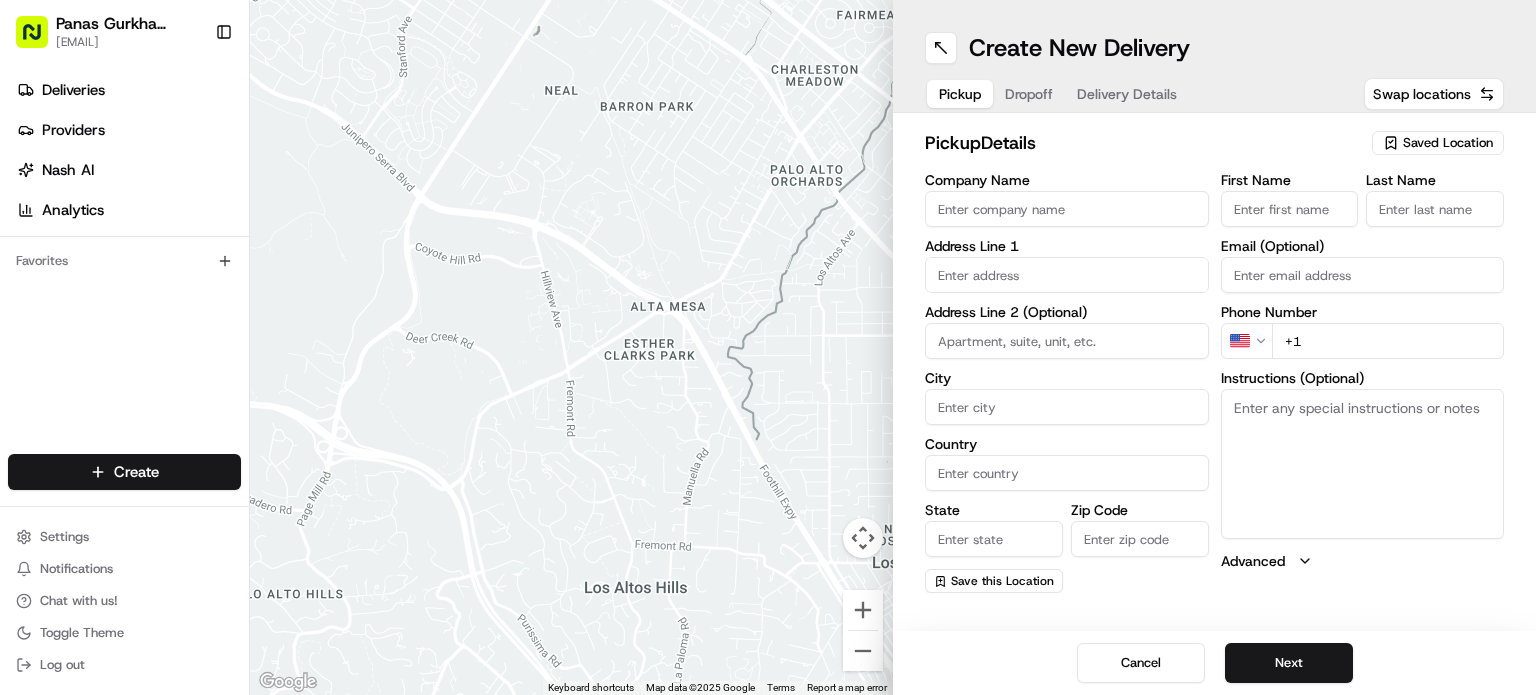click on "Saved Location" at bounding box center [1448, 143] 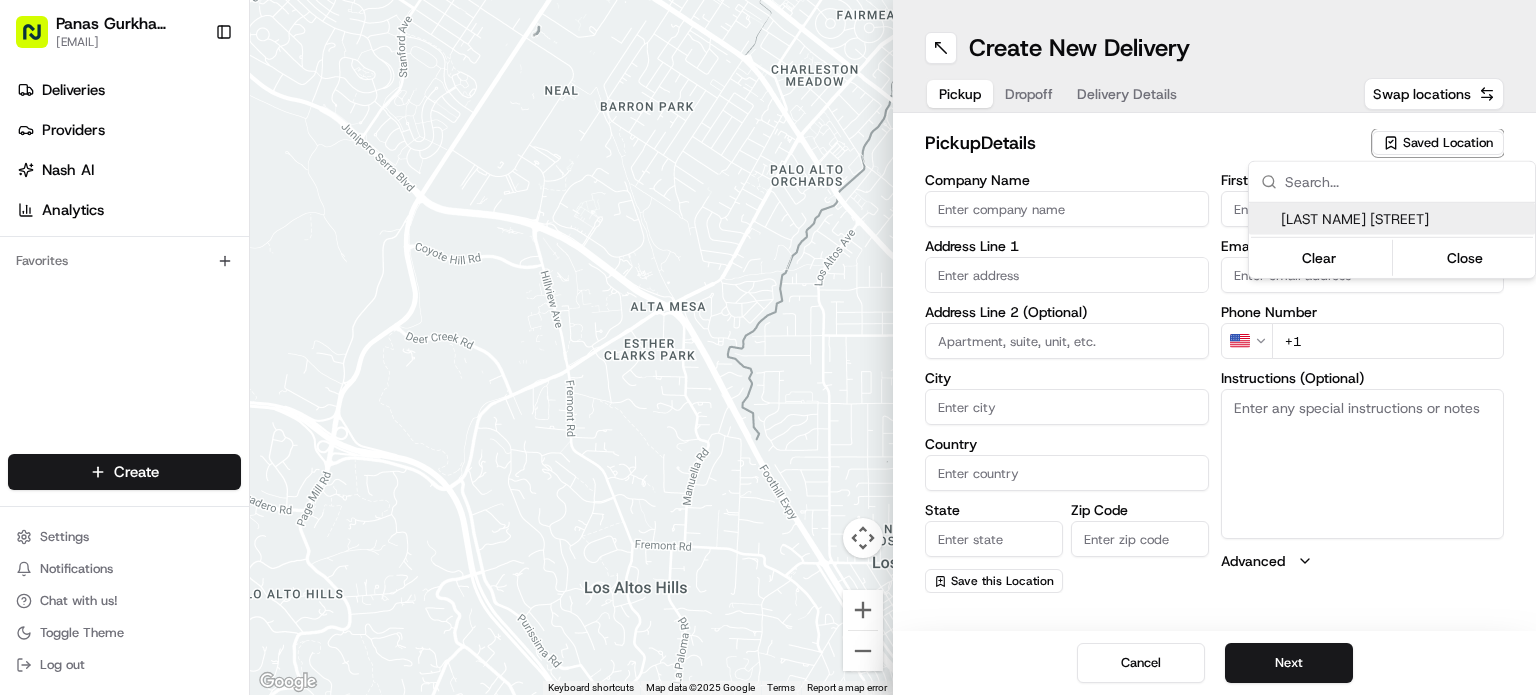 click on "[LAST NAME] [STREET]" at bounding box center [1404, 219] 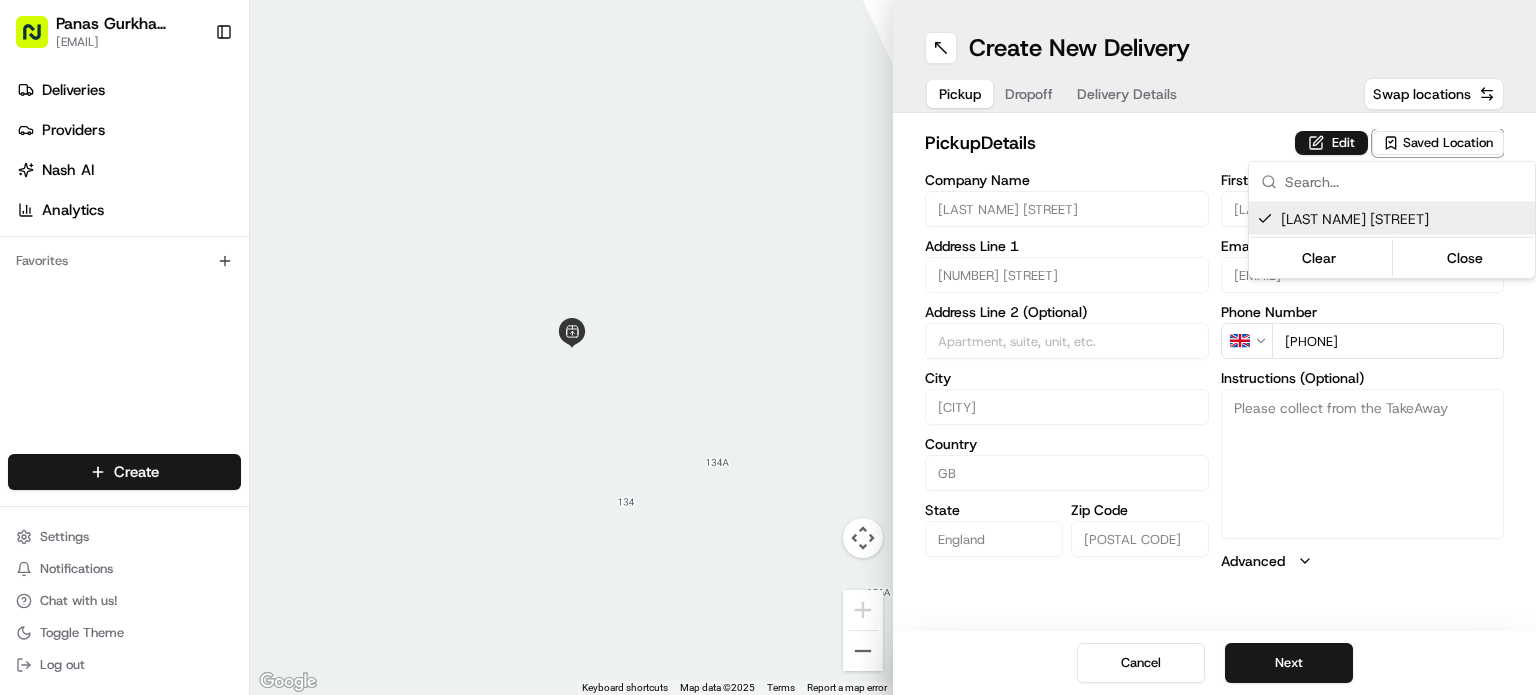 click on "Company Name [LAST NAME] [STREET] Address Line 1 [NUMBER] [STREET] Address Line 2 (Optional) City [CITY] Country GB State [LAST NAME]" at bounding box center [768, 347] 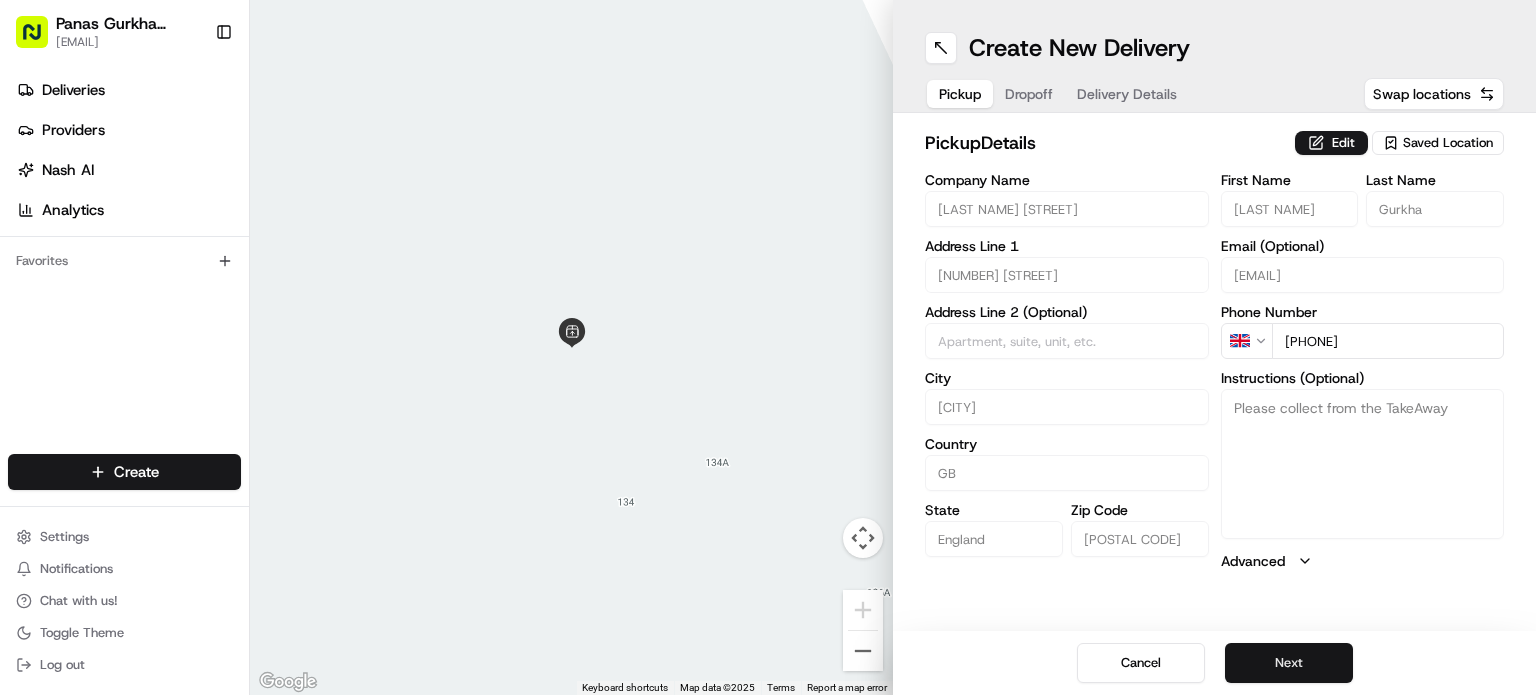 click on "Next" at bounding box center (1289, 663) 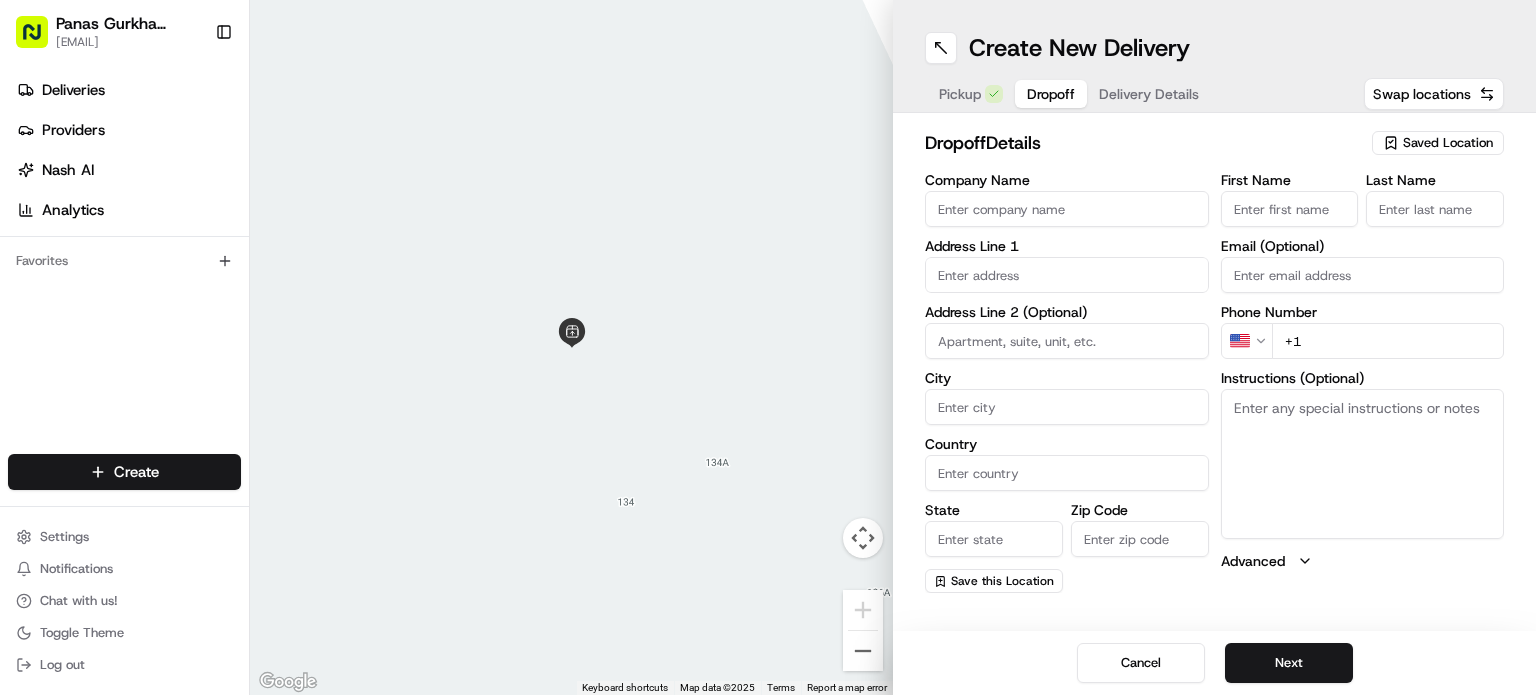 click on "First Name" at bounding box center [1290, 209] 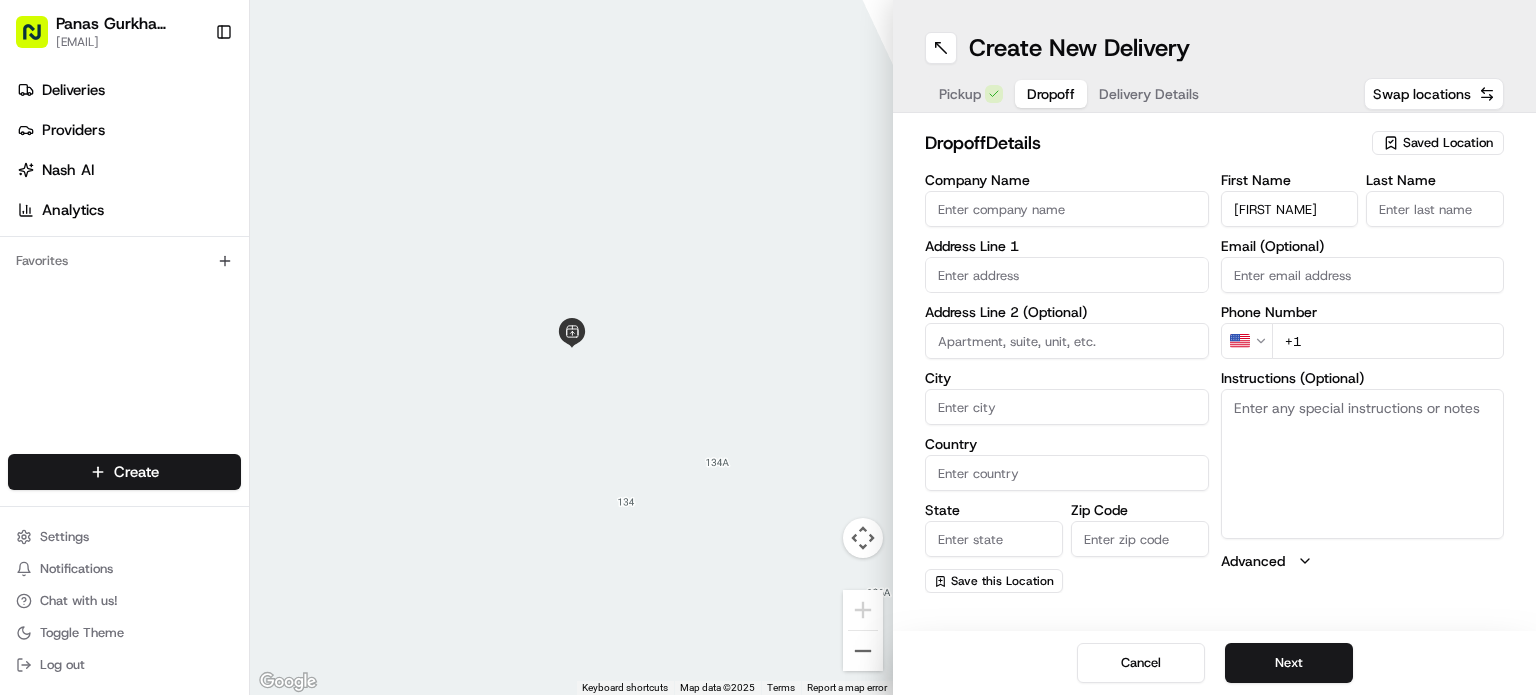 type on "[FIRST NAME]" 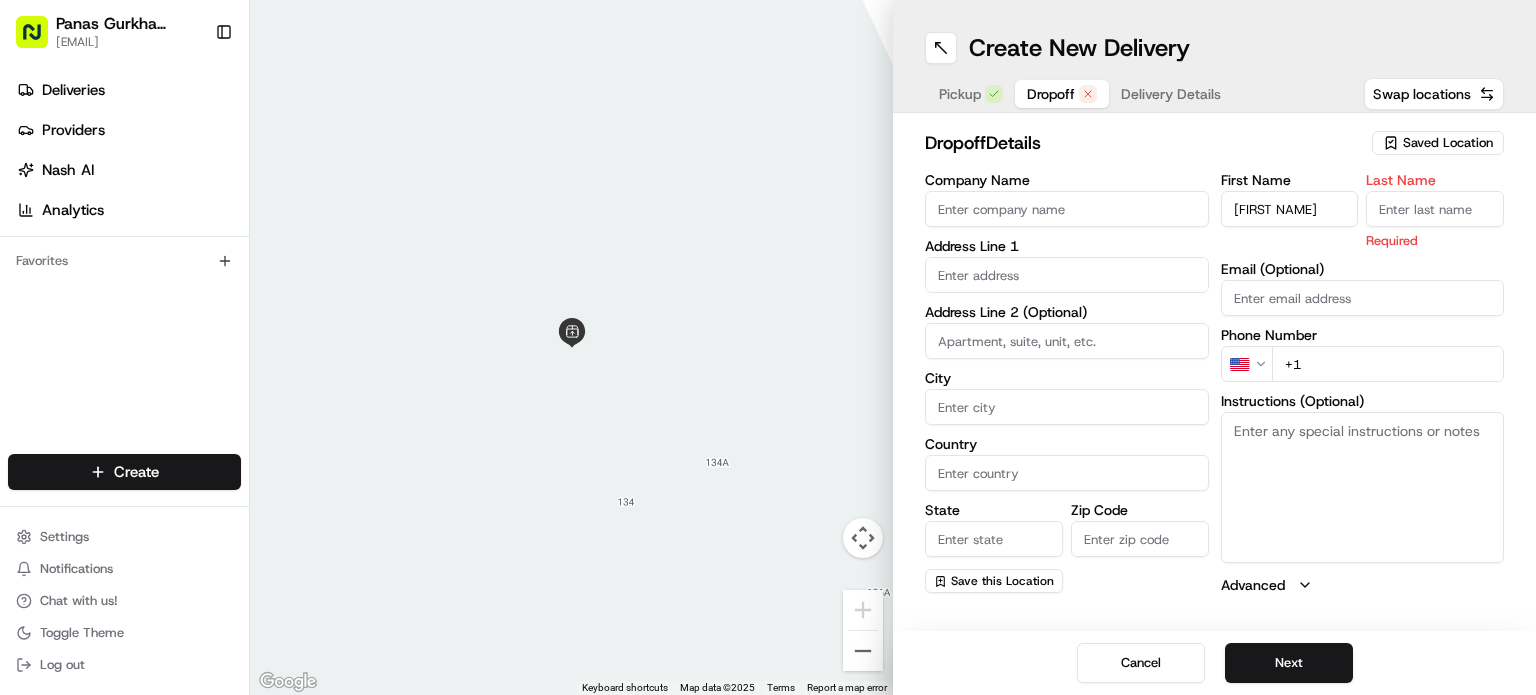click on "Last Name" at bounding box center [1435, 209] 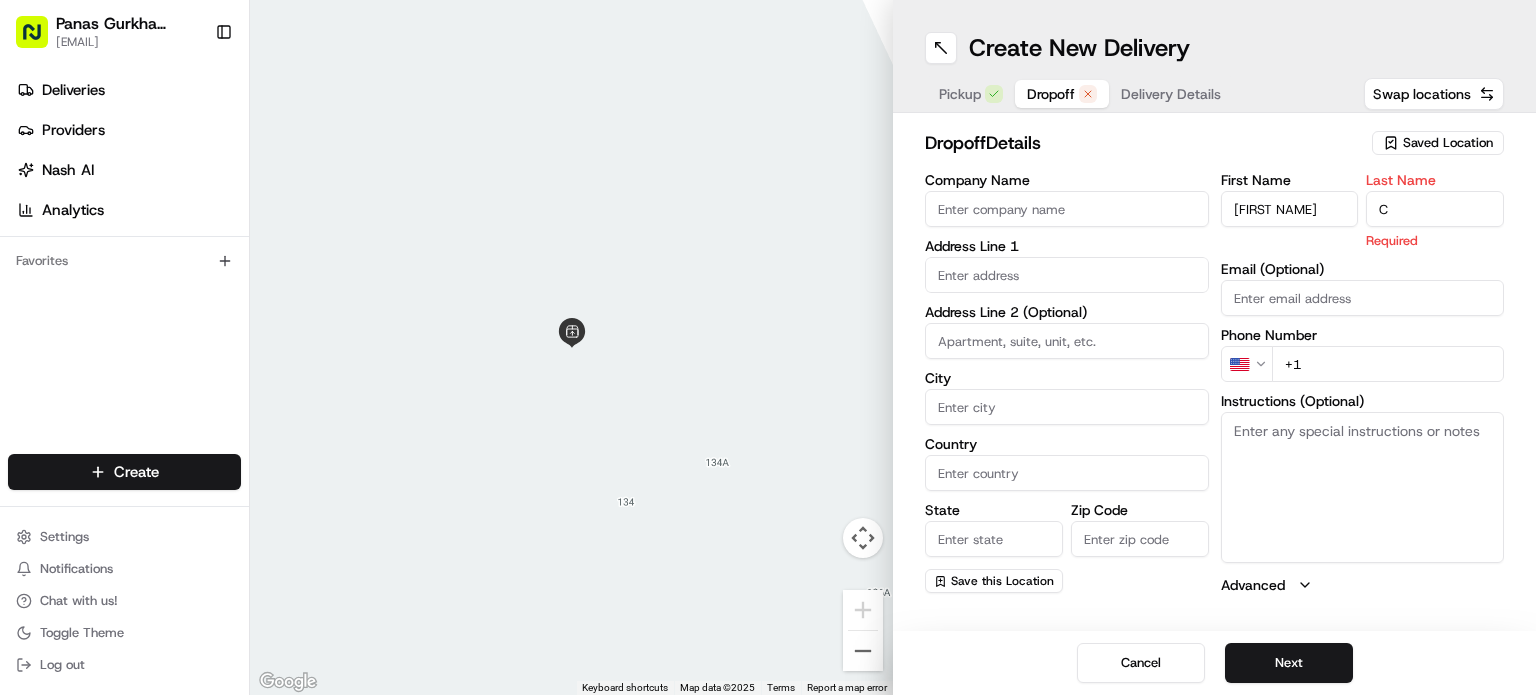 type on "C" 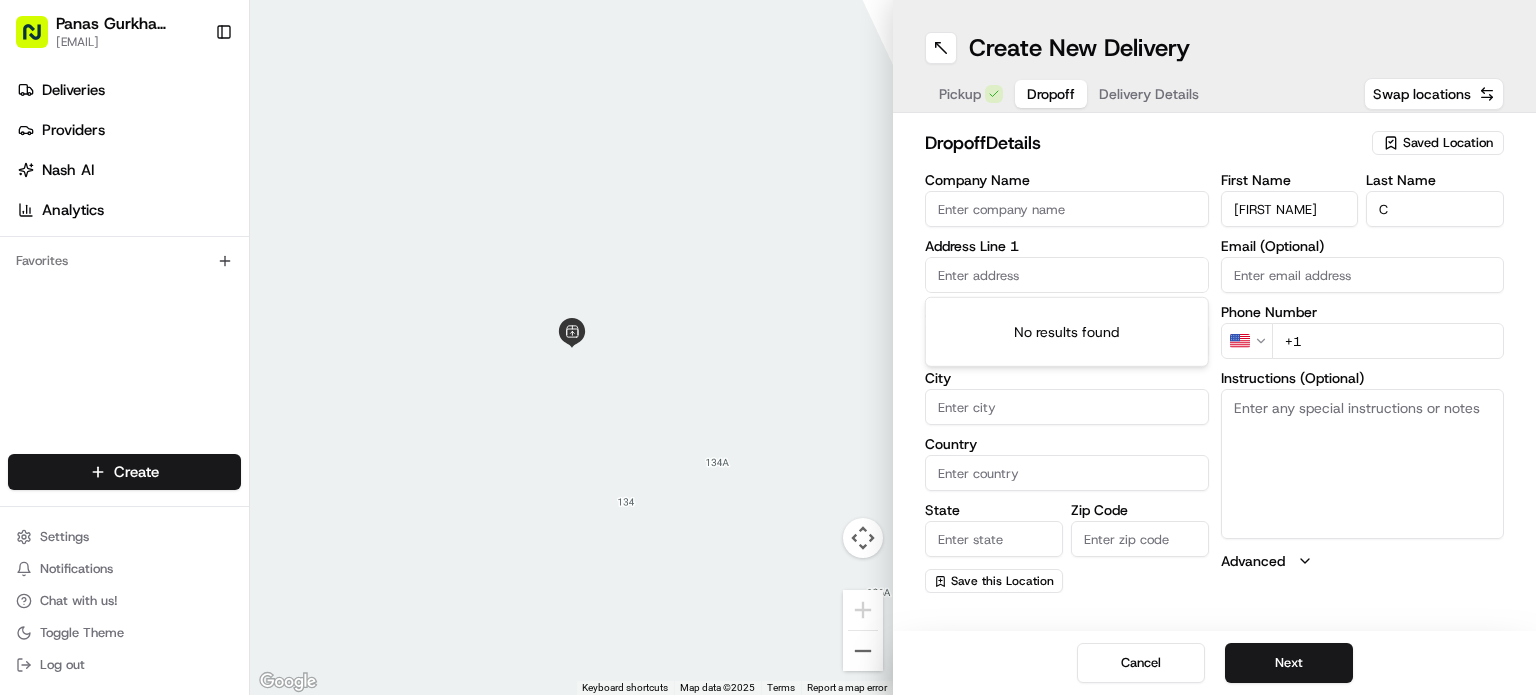 click at bounding box center [1067, 275] 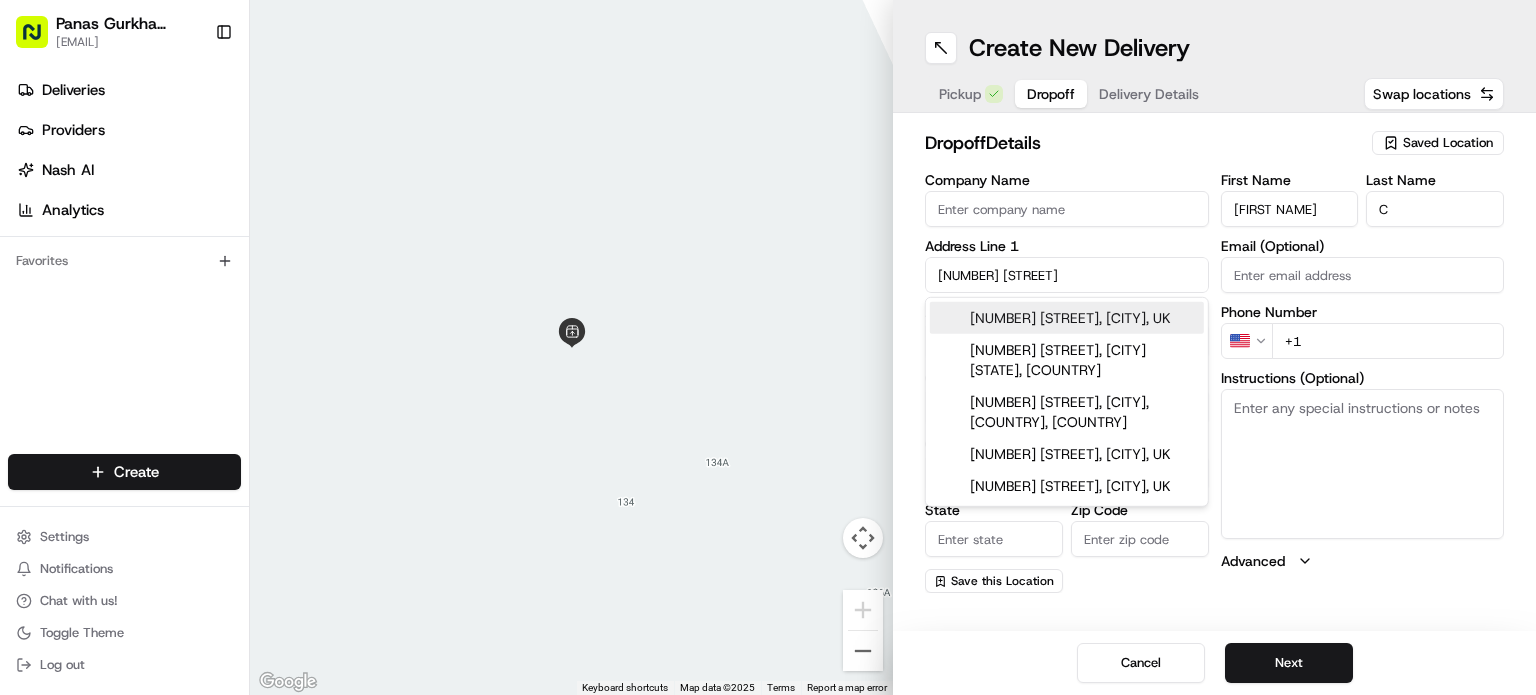 click on "[NUMBER] [STREET], [CITY], UK" at bounding box center (1067, 318) 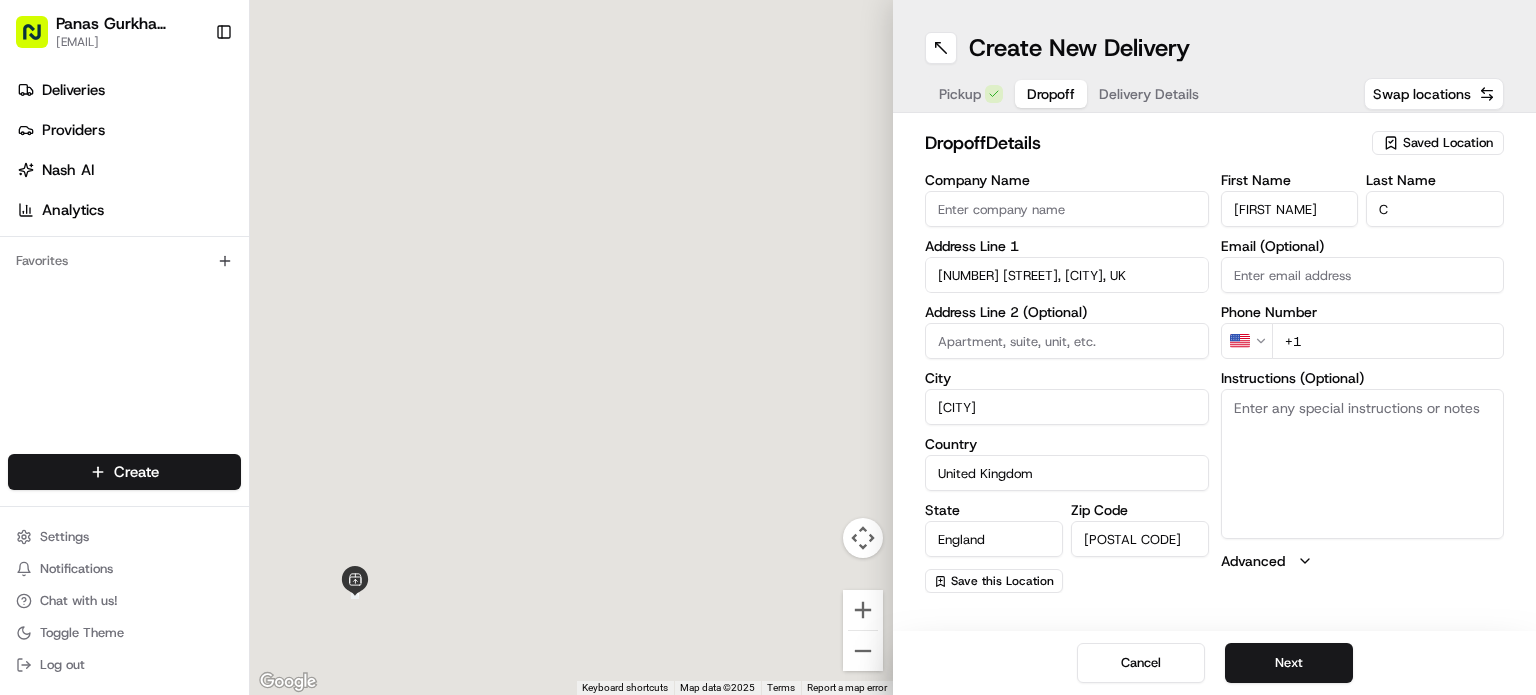 type on "[NUMBER] [STREET], [CITY], [COUNTRY]" 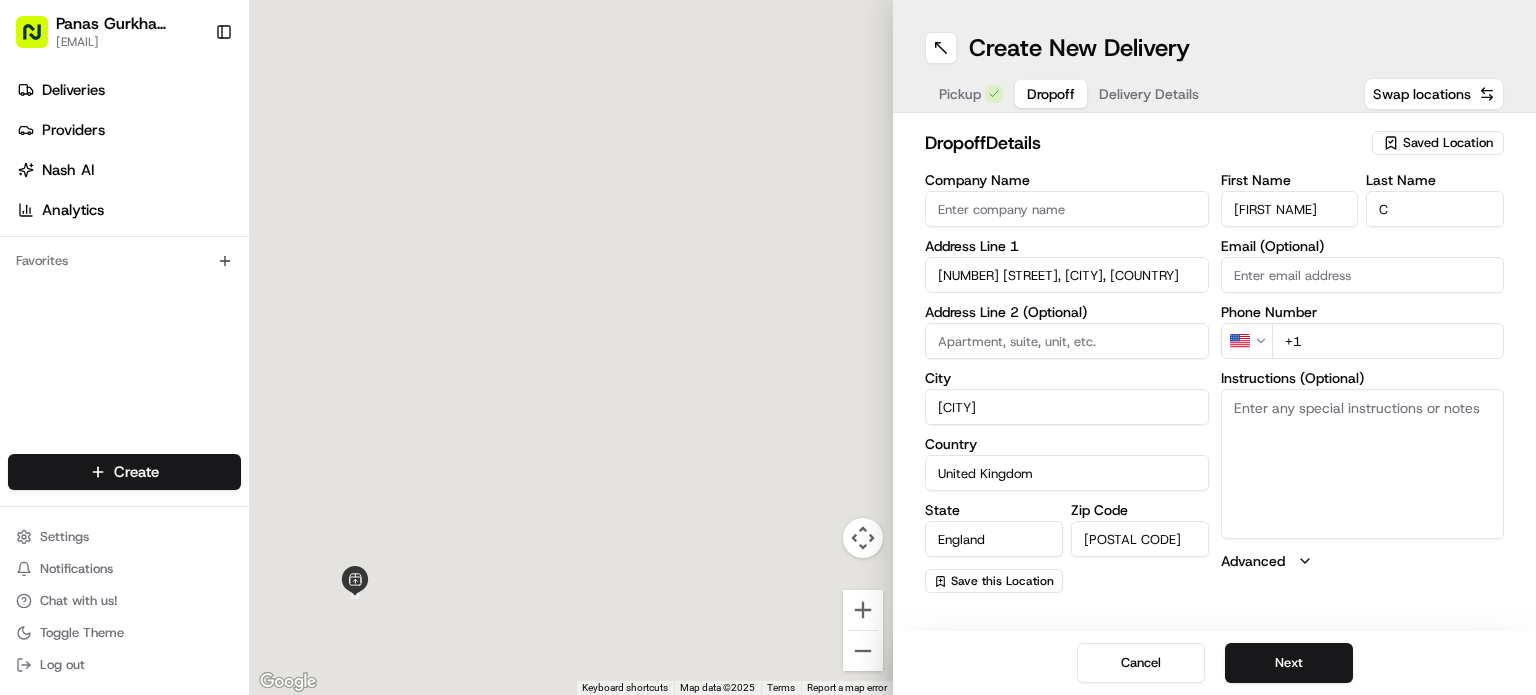 type on "[NUMBER] [STREET]" 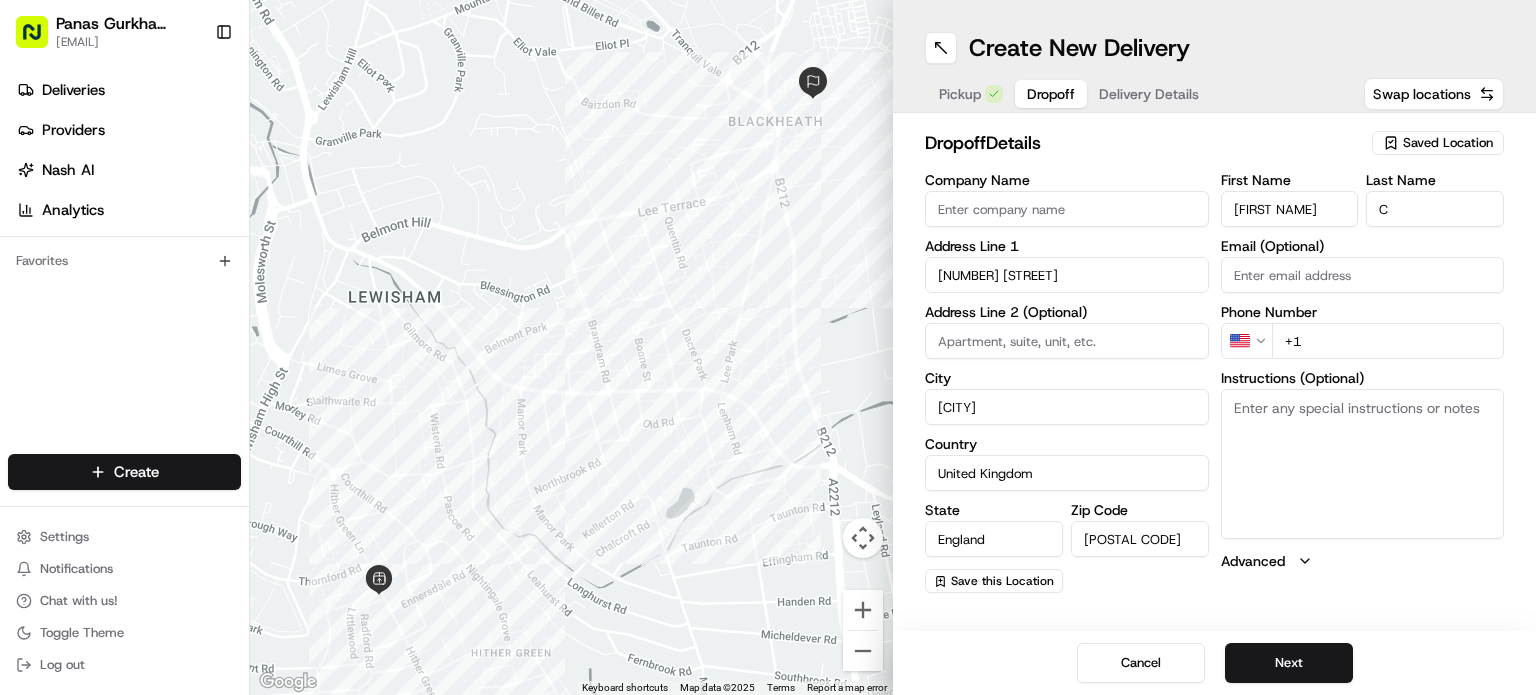 click on "Company Name [NUMBER] [STREET] Address Line 2 (Optional) City [CITY] Country United Kingdom State England Zip Code C" at bounding box center (768, 347) 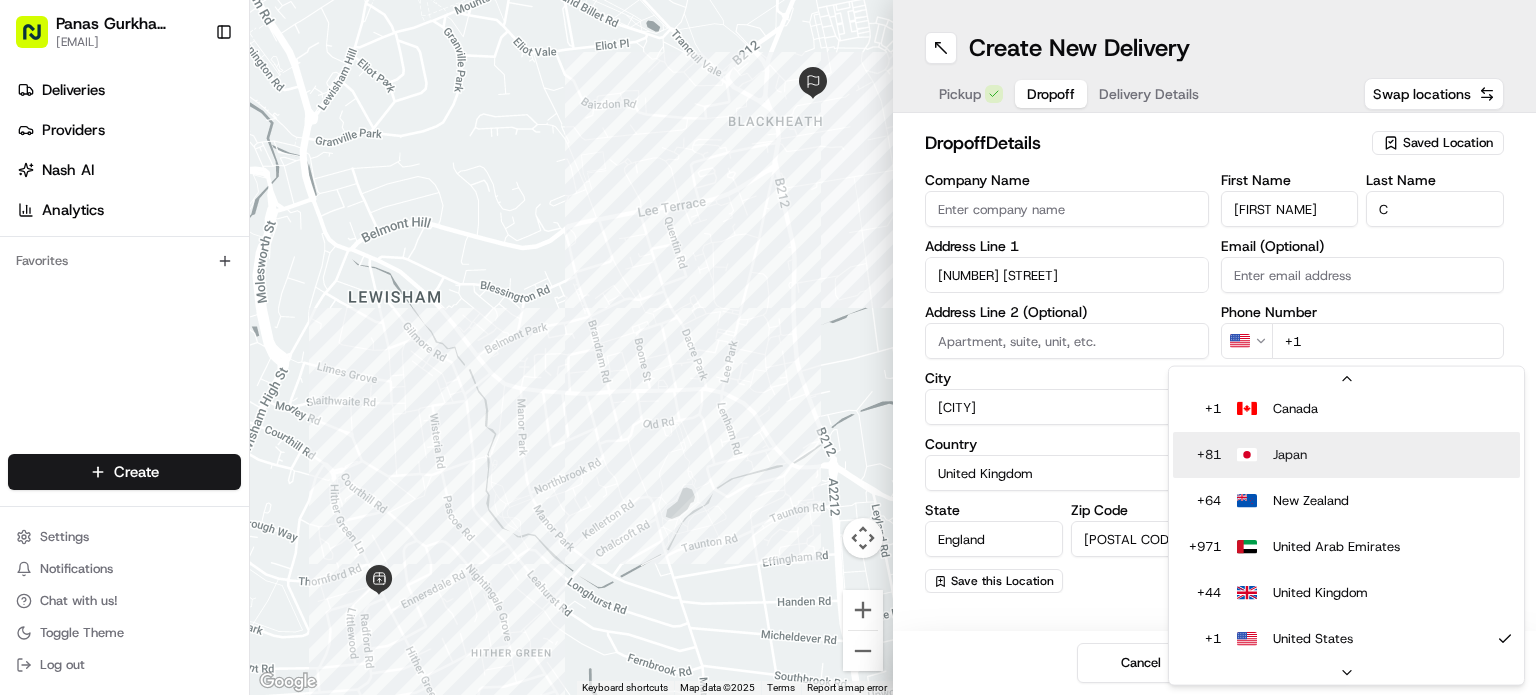 scroll, scrollTop: 40, scrollLeft: 0, axis: vertical 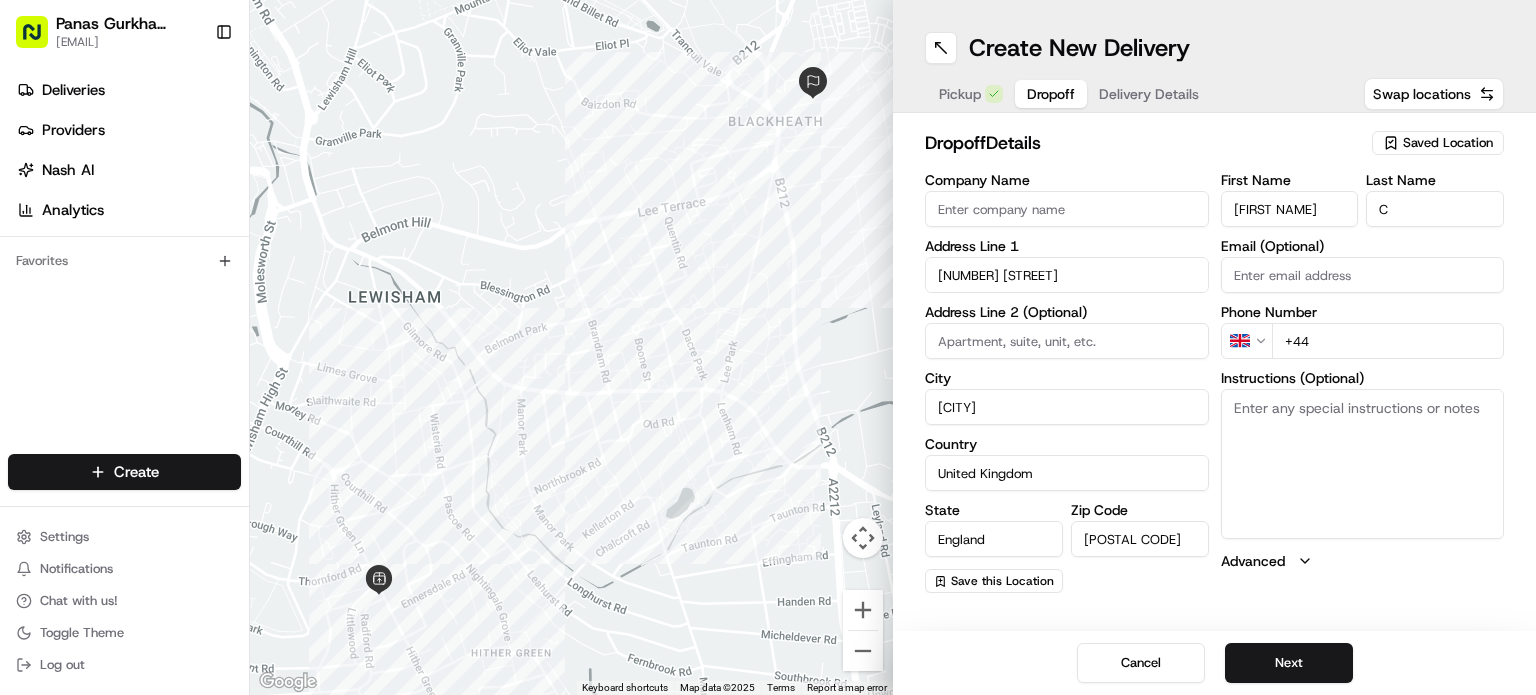 click on "+44" at bounding box center (1388, 341) 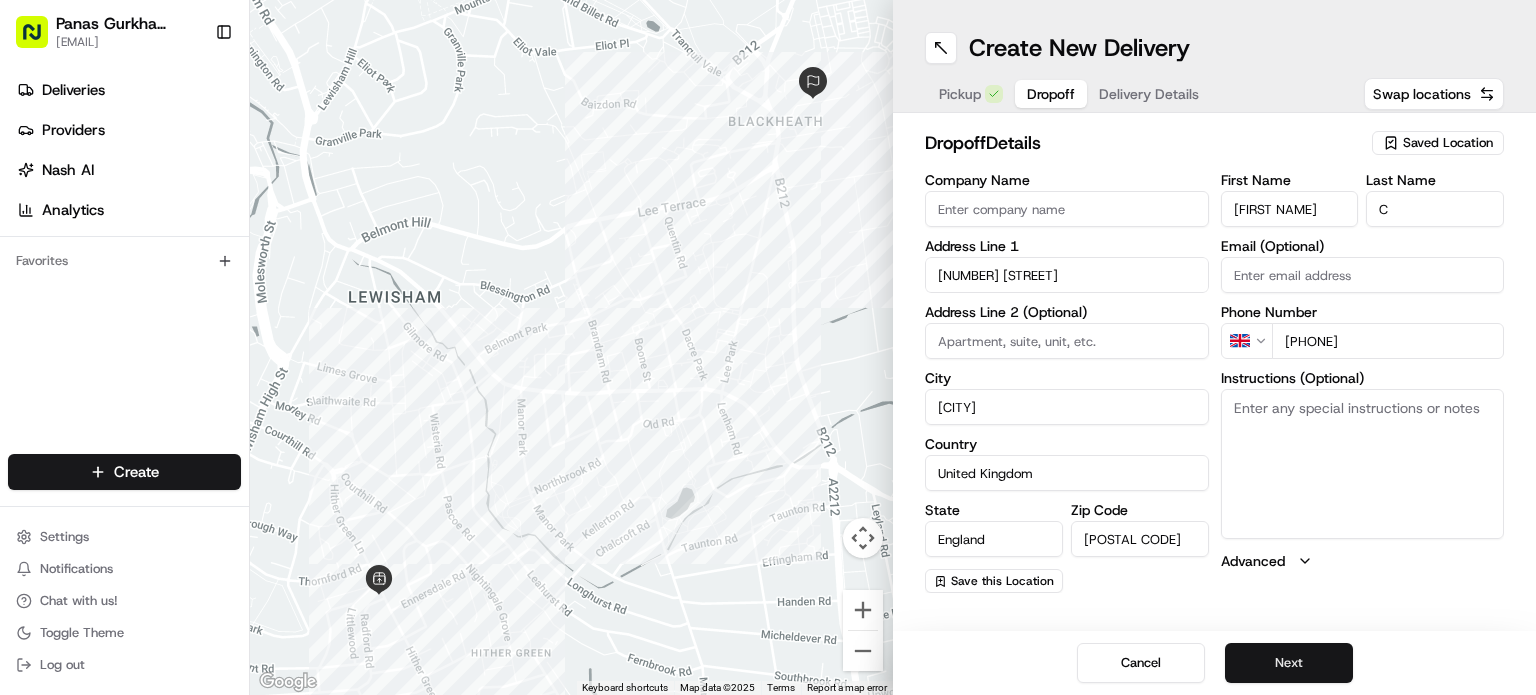 type on "[PHONE]" 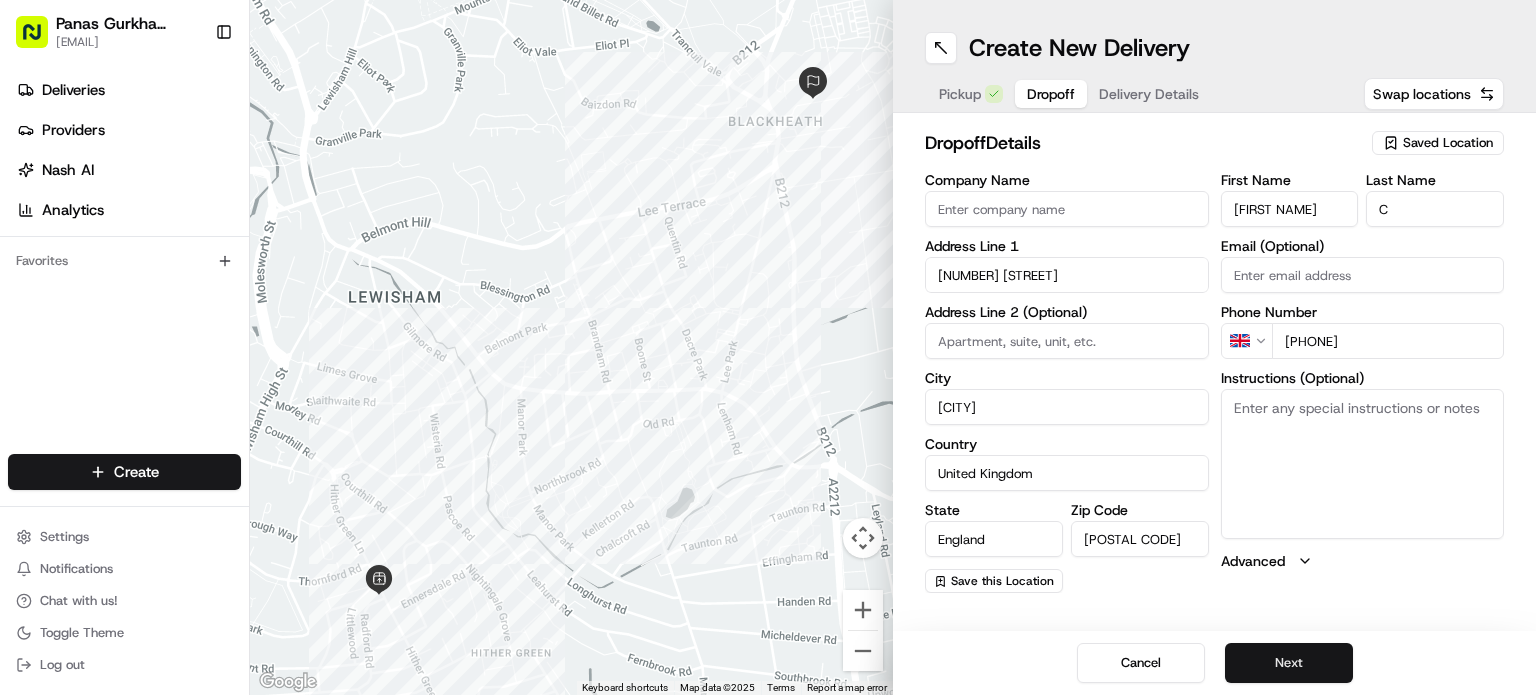 click on "Next" at bounding box center [1289, 663] 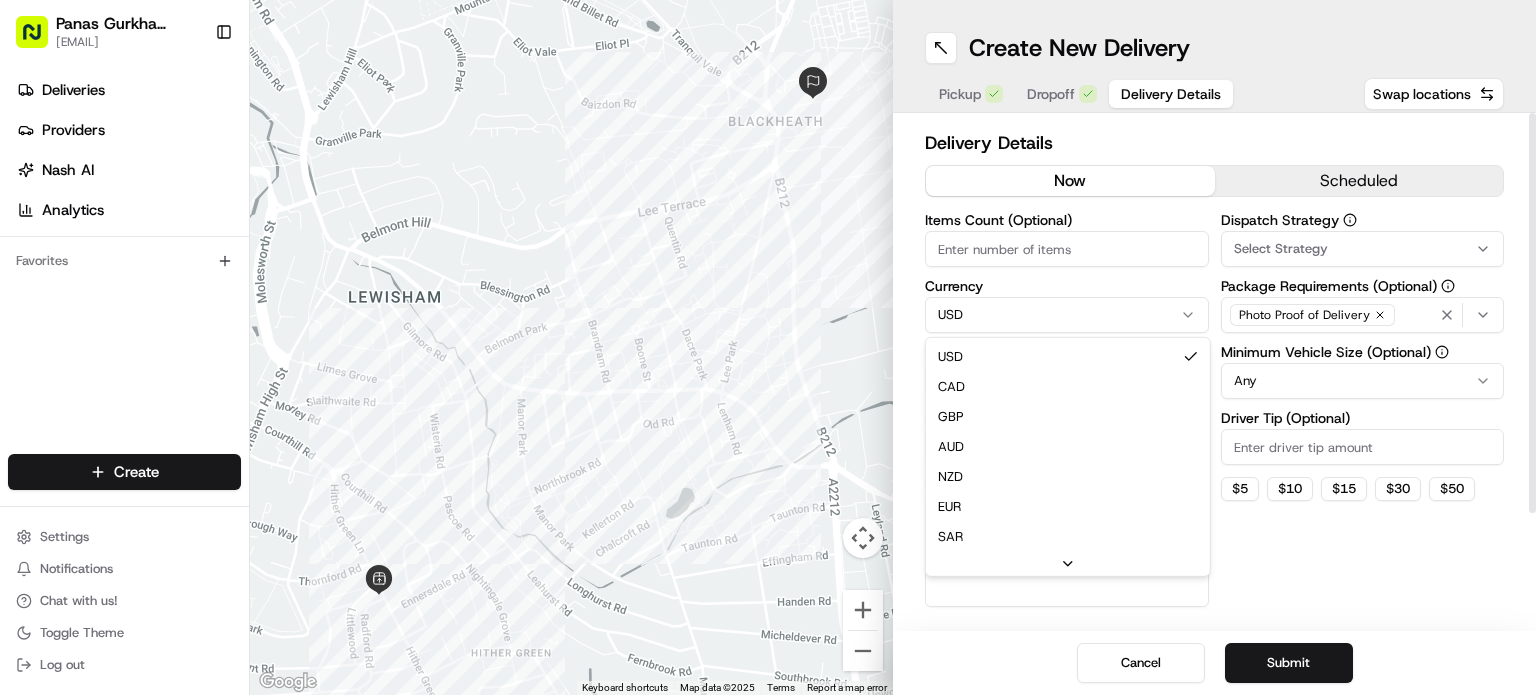 click on "Status Original Pickup Time Pickup Location Original Dropoff Time Dropoff Location Provider Action Delivery Details now scheduled Items Count (Optional) Currency USD USD CAD GBP AUD NZD EUR SAR MXN AED JPY Package Value Package Identifier (Optional) Dispatch Strategy" at bounding box center [768, 347] 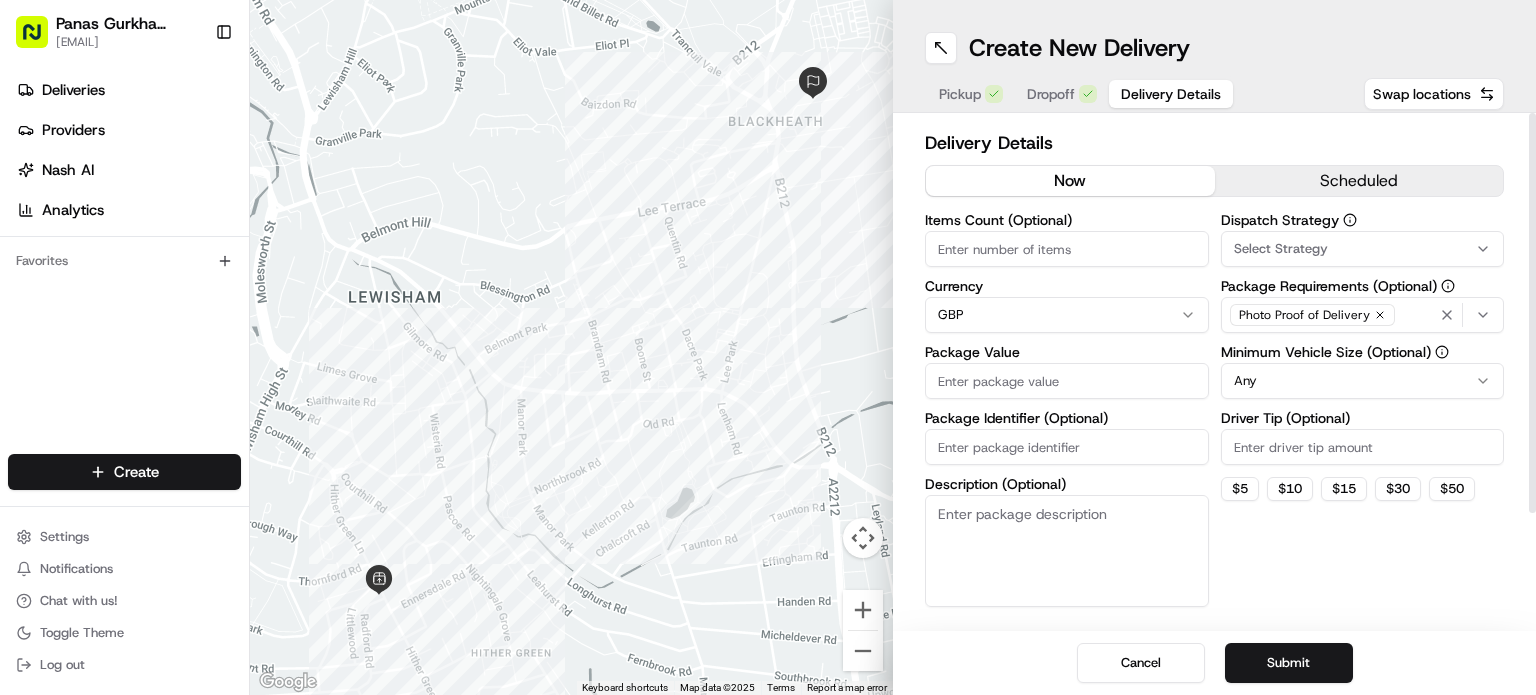 click on "Package Identifier (Optional)" at bounding box center [1067, 447] 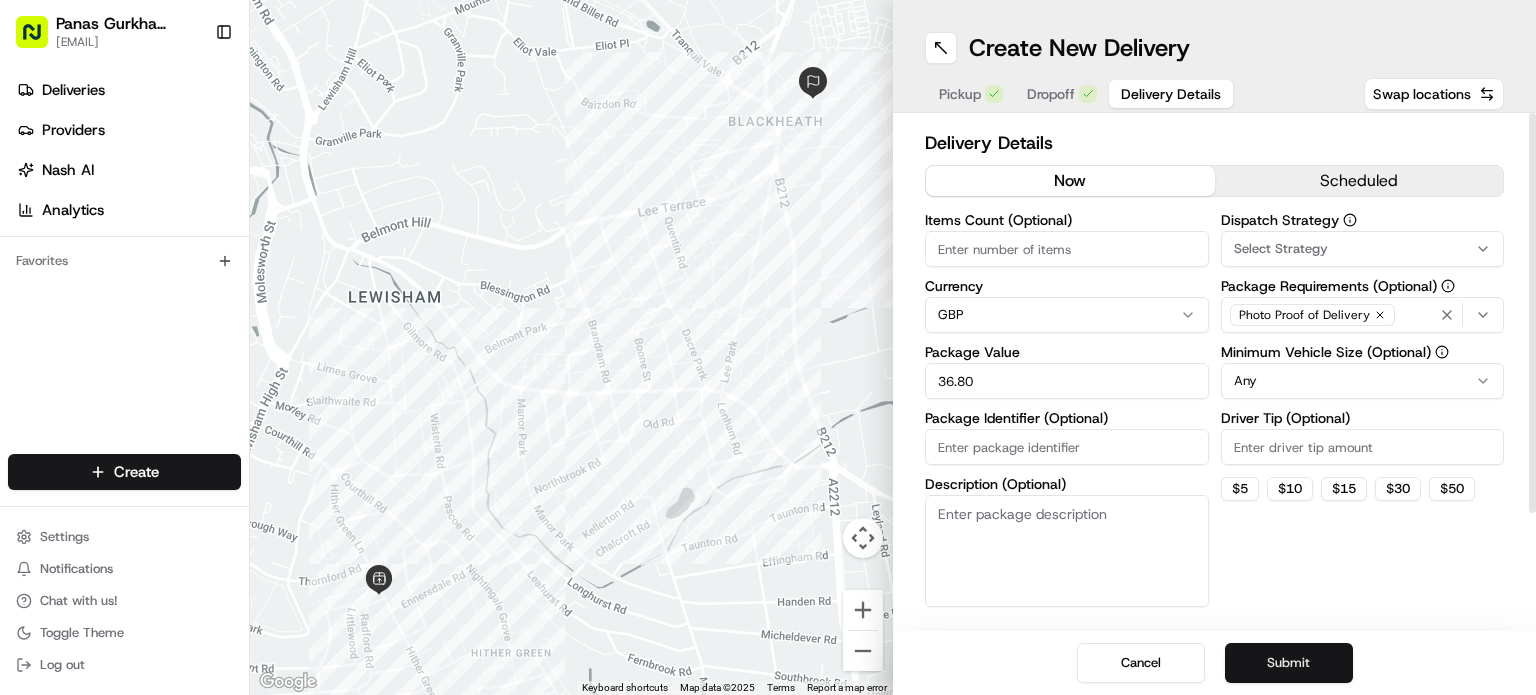 type on "36.80" 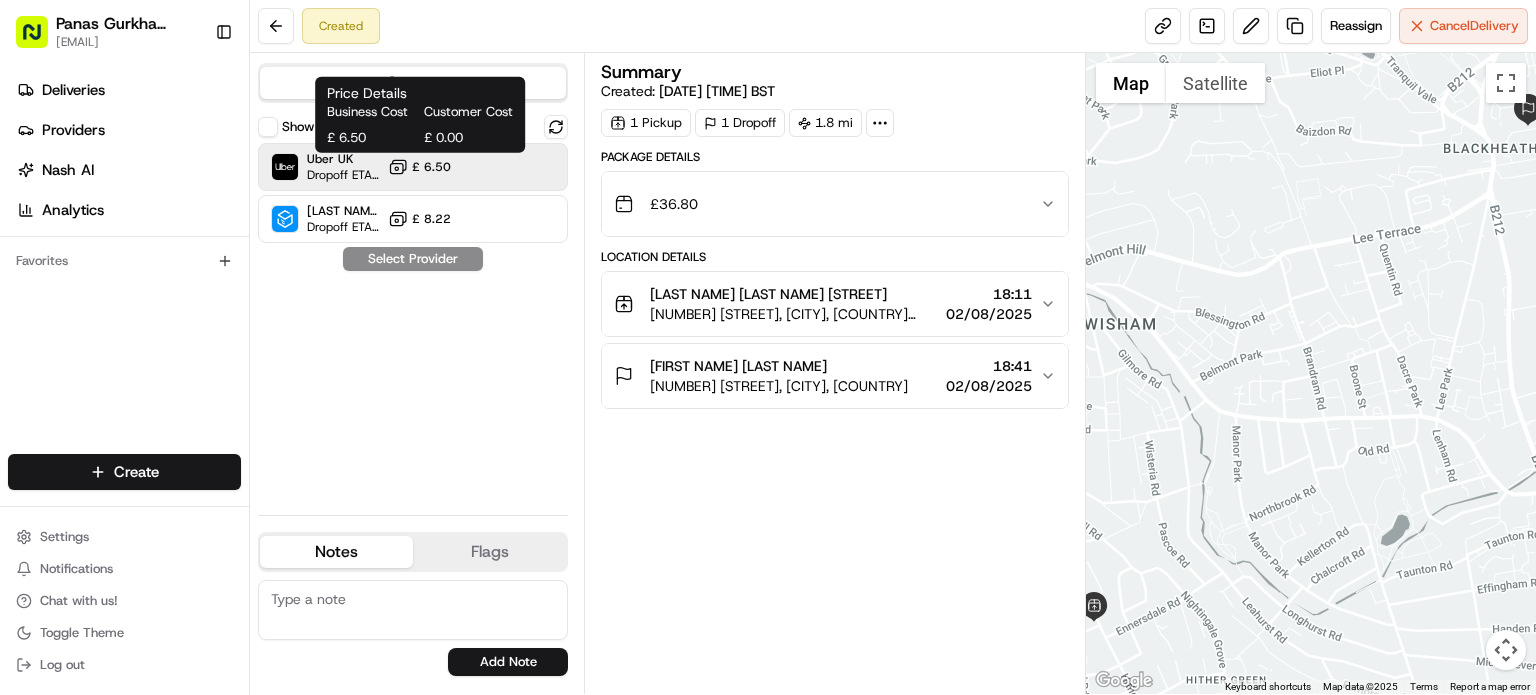 click on "£   6.50" at bounding box center (431, 167) 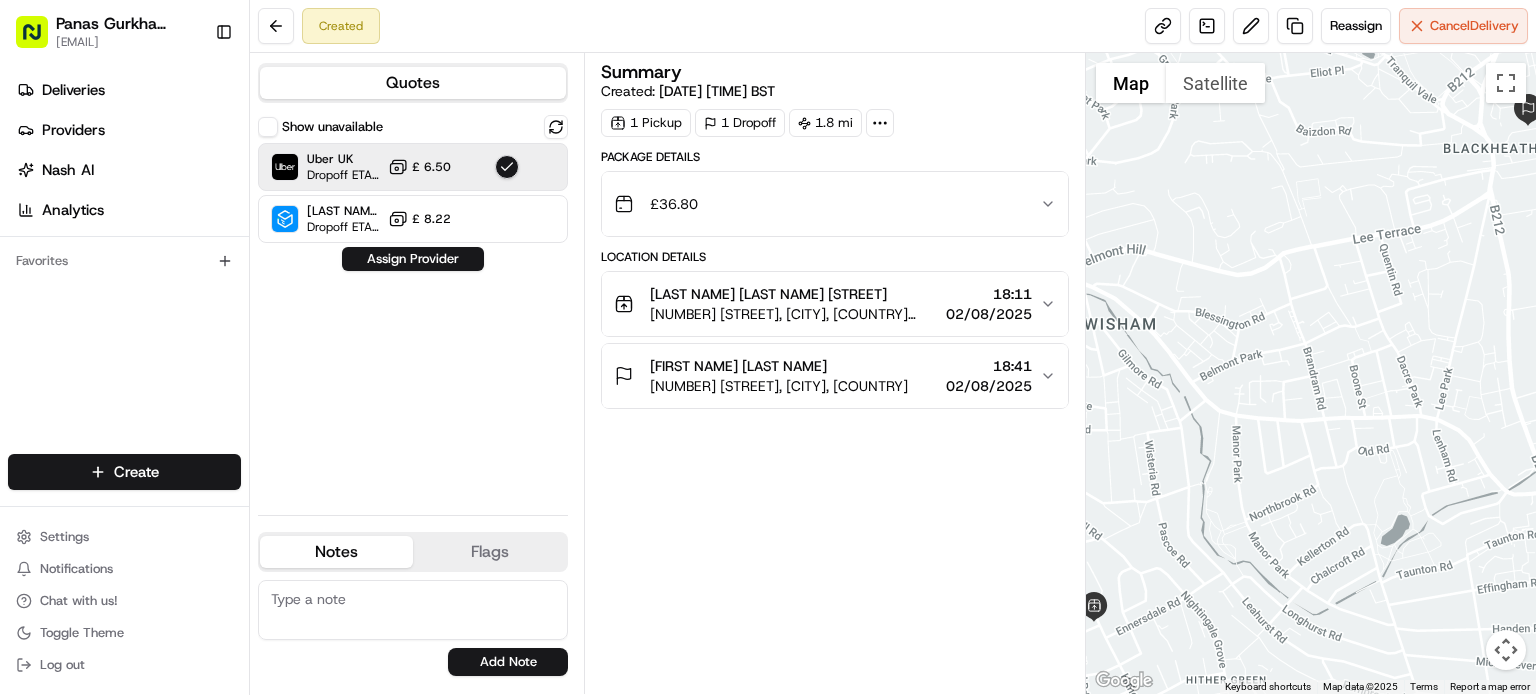 click on "Show unavailable [COMPANY NAME] Dropoff ETA 24 minutes £ 6.50 [FIRST NAME] (UK) Dropoff ETA - £ 8.22 Assign Provider" at bounding box center (413, 307) 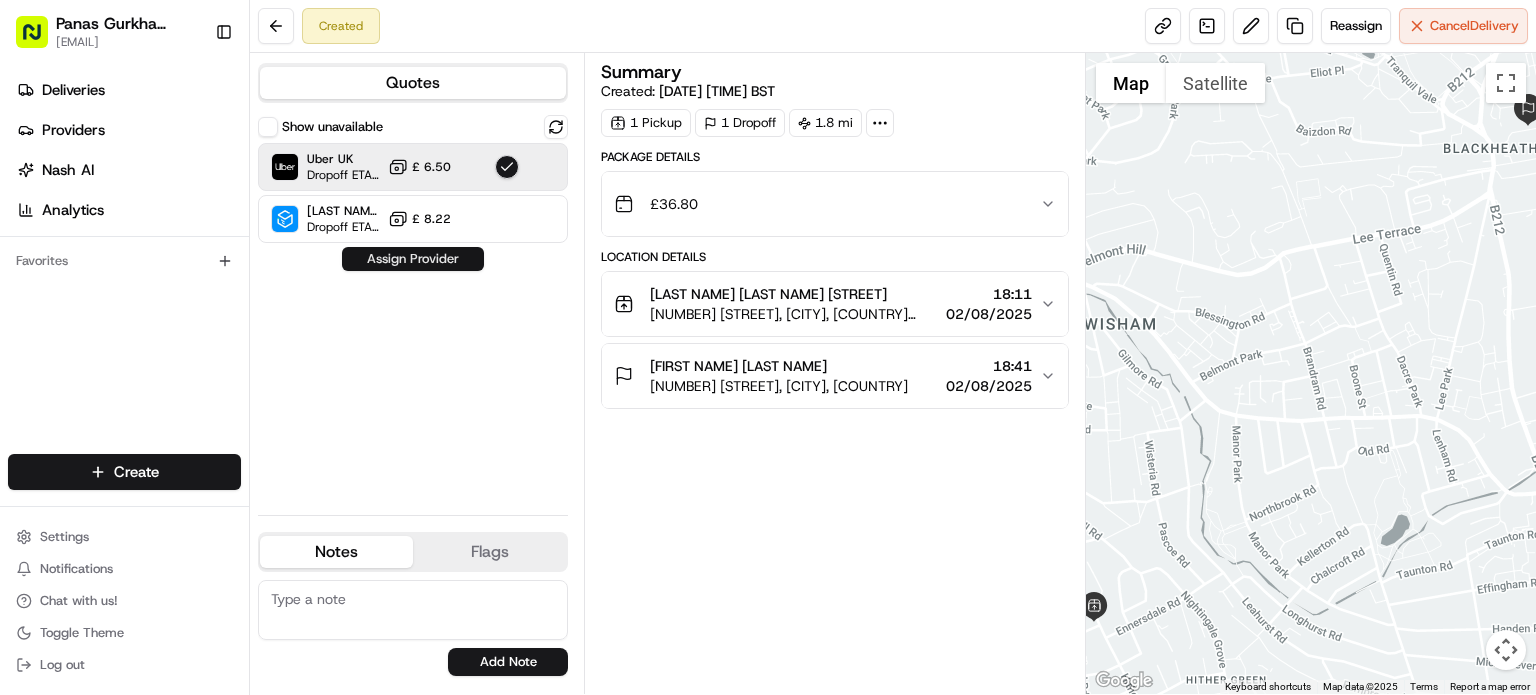 click on "Assign Provider" at bounding box center [413, 259] 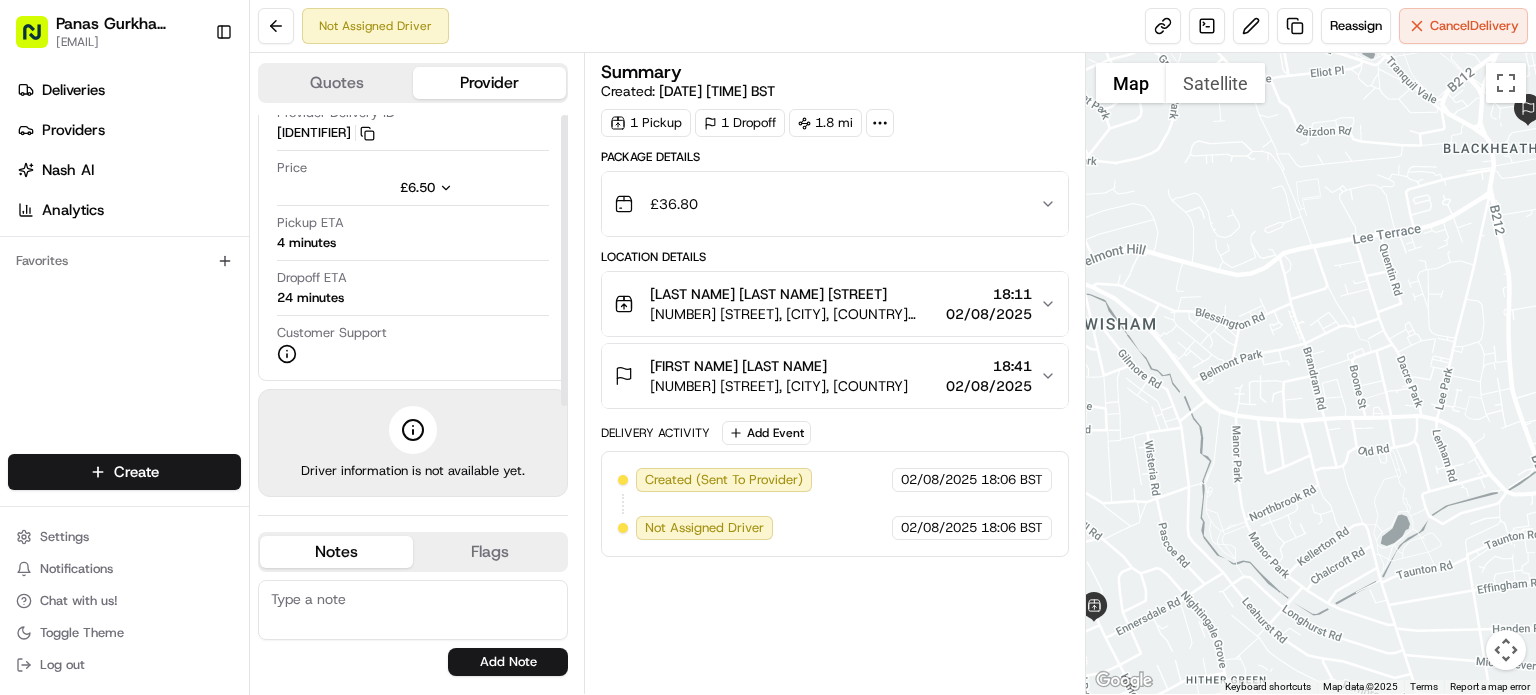 scroll, scrollTop: 0, scrollLeft: 0, axis: both 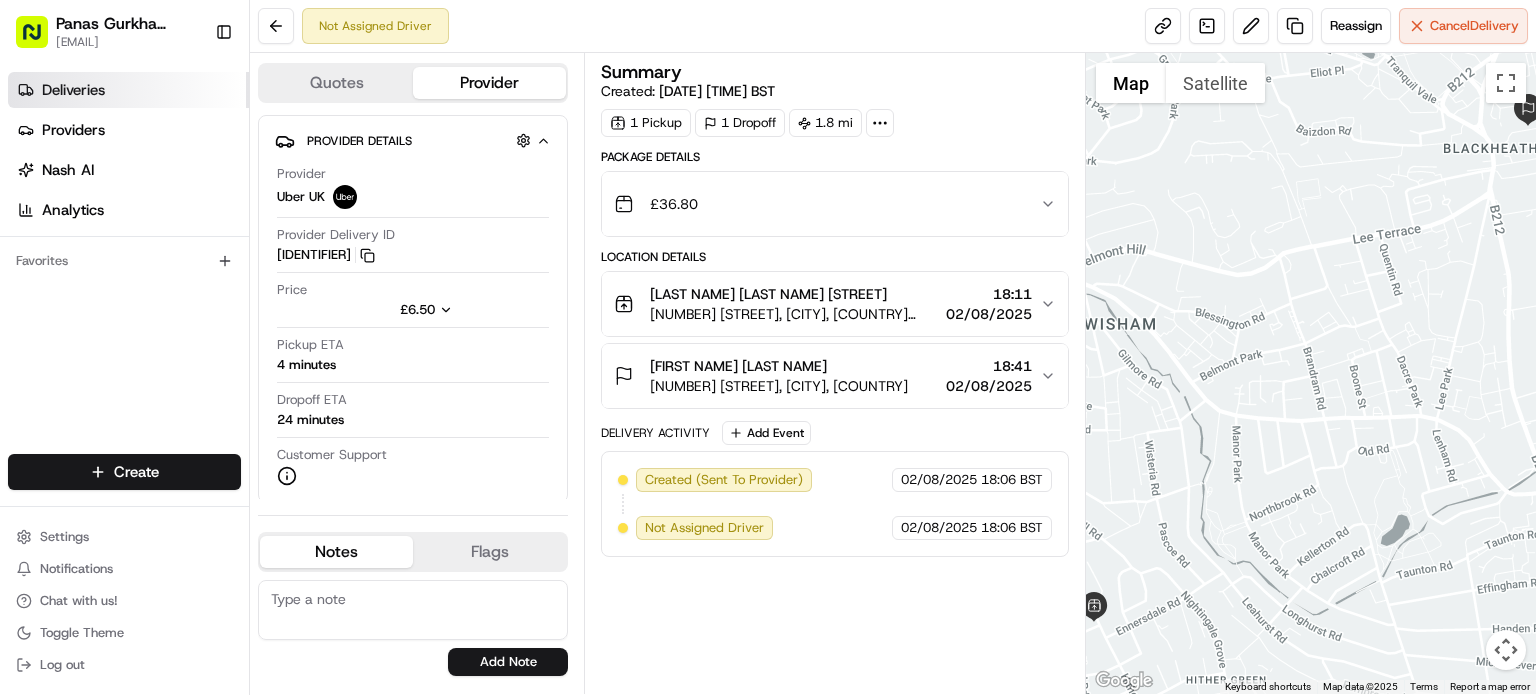 click on "Deliveries" at bounding box center [128, 90] 